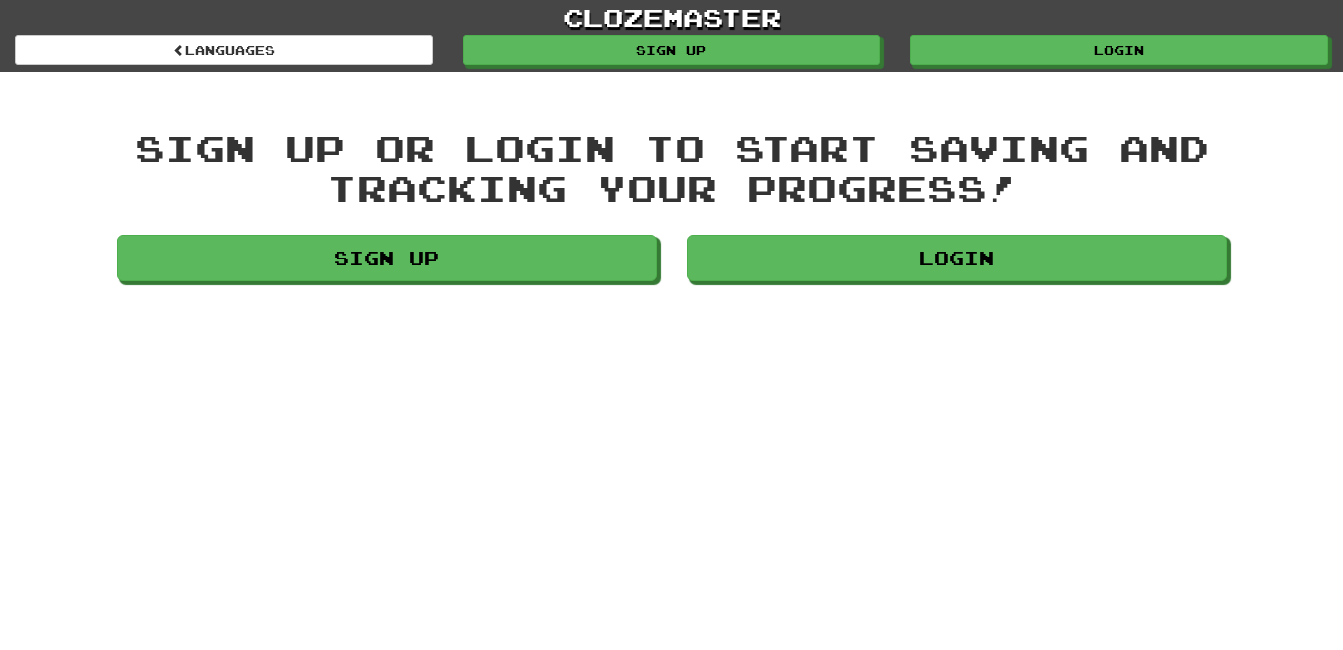 scroll, scrollTop: 0, scrollLeft: 0, axis: both 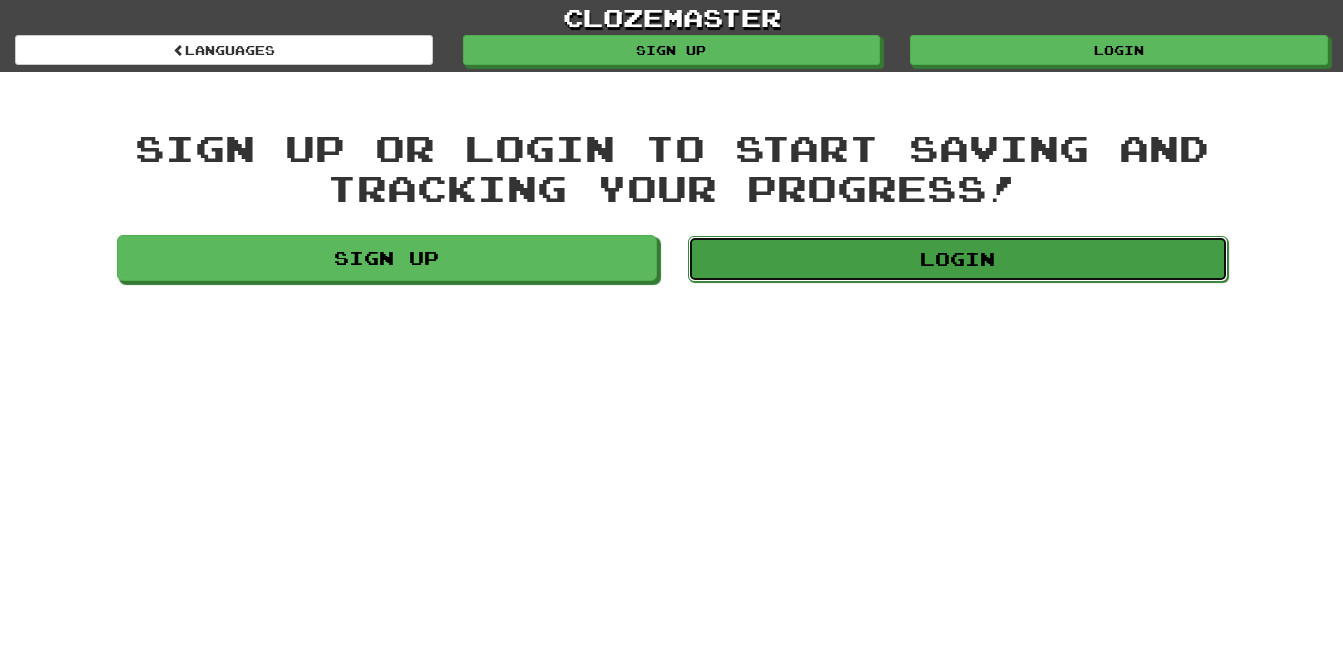 click on "Login" at bounding box center [958, 259] 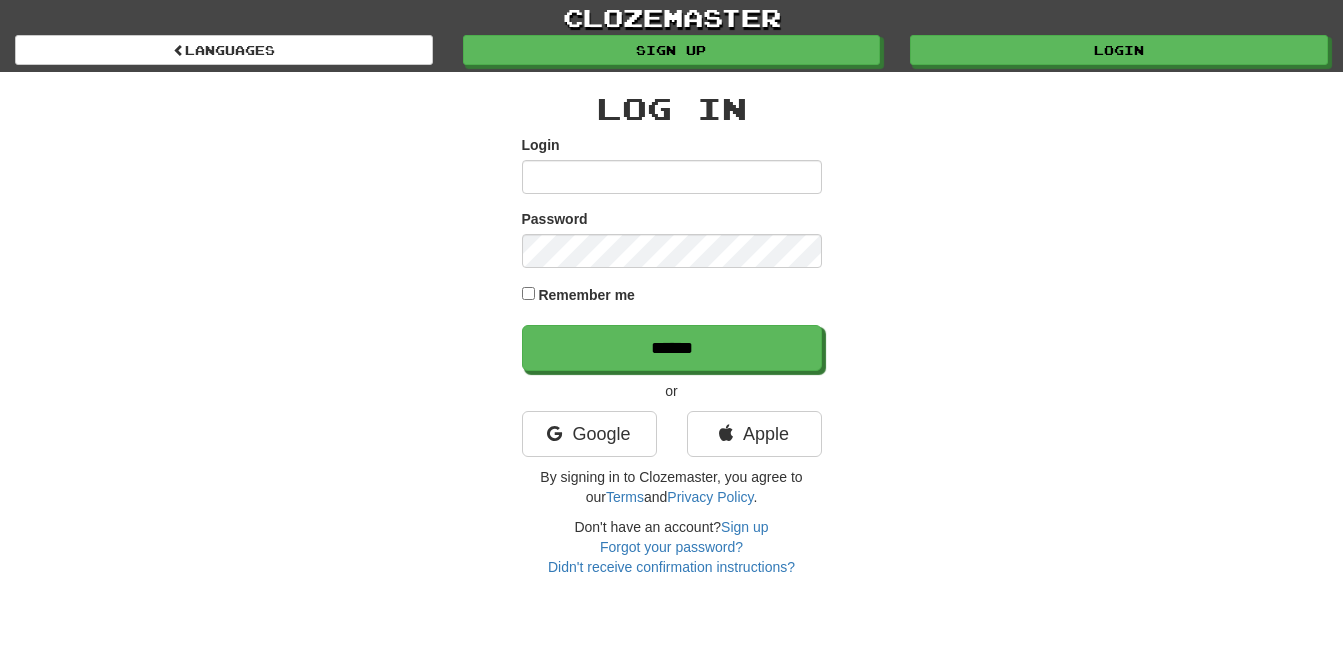 scroll, scrollTop: 0, scrollLeft: 0, axis: both 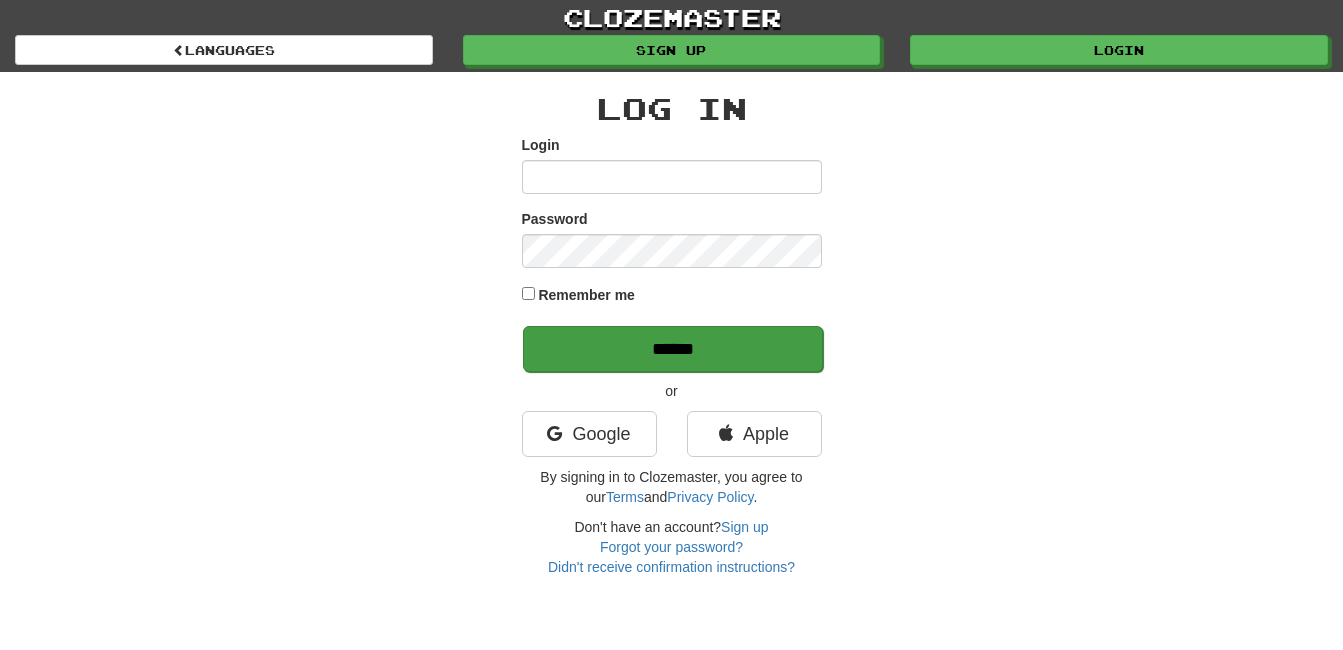 type on "**********" 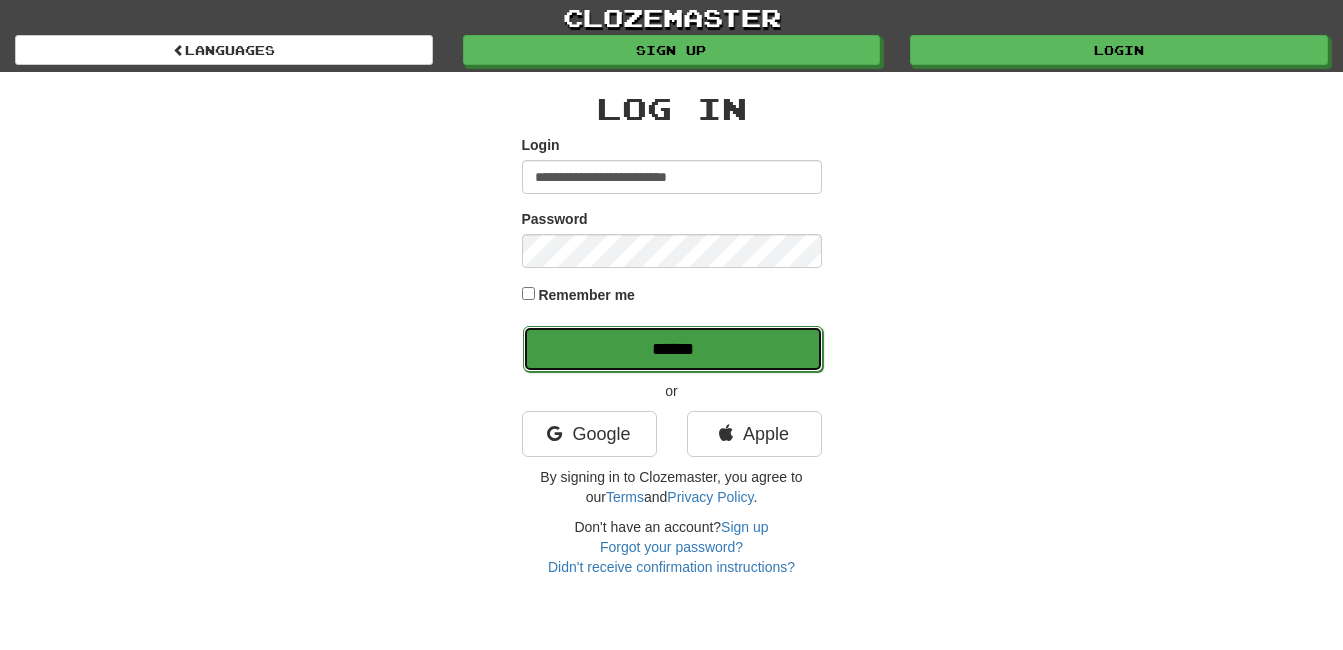 click on "******" at bounding box center (673, 349) 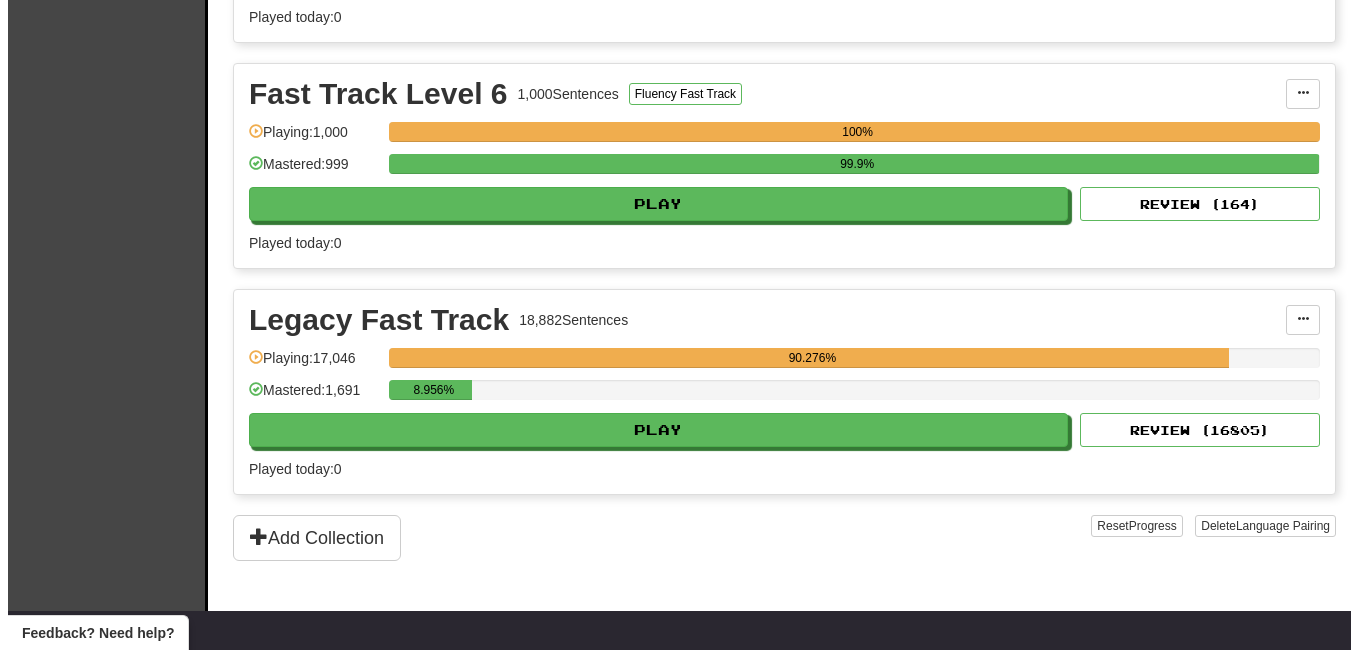 scroll, scrollTop: 1529, scrollLeft: 0, axis: vertical 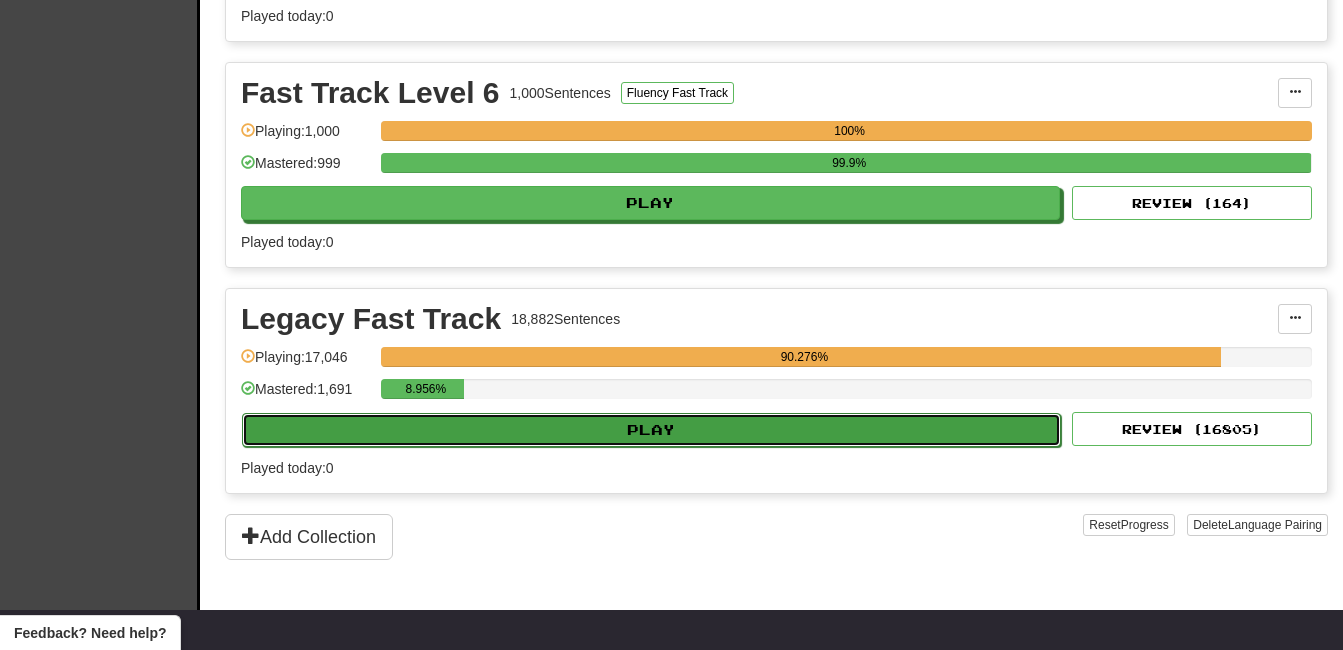click on "Play" at bounding box center (651, 430) 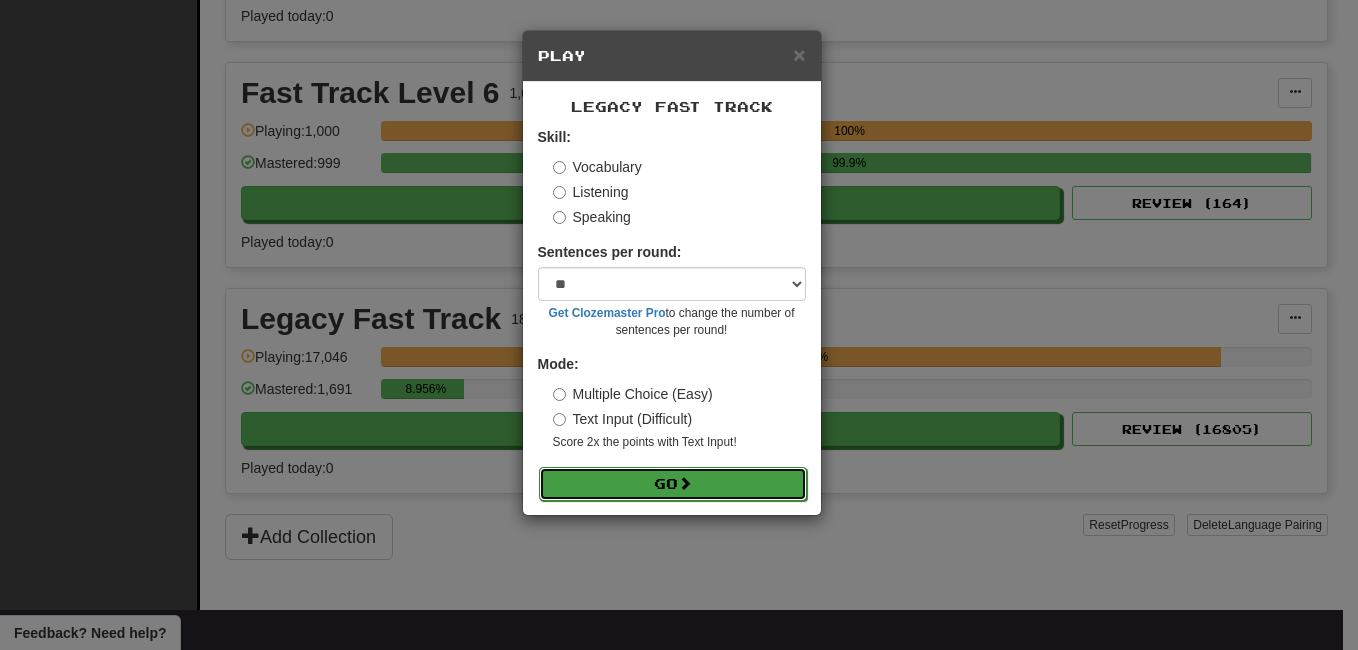 click on "Go" at bounding box center [673, 484] 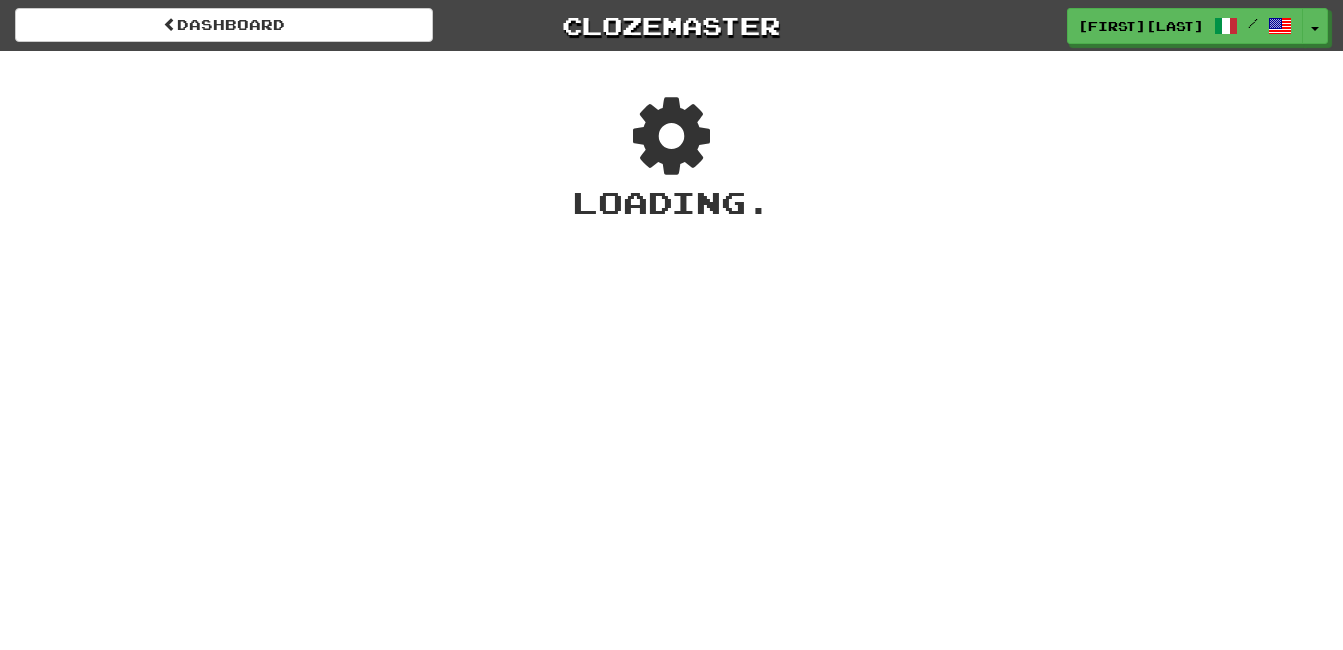 scroll, scrollTop: 0, scrollLeft: 0, axis: both 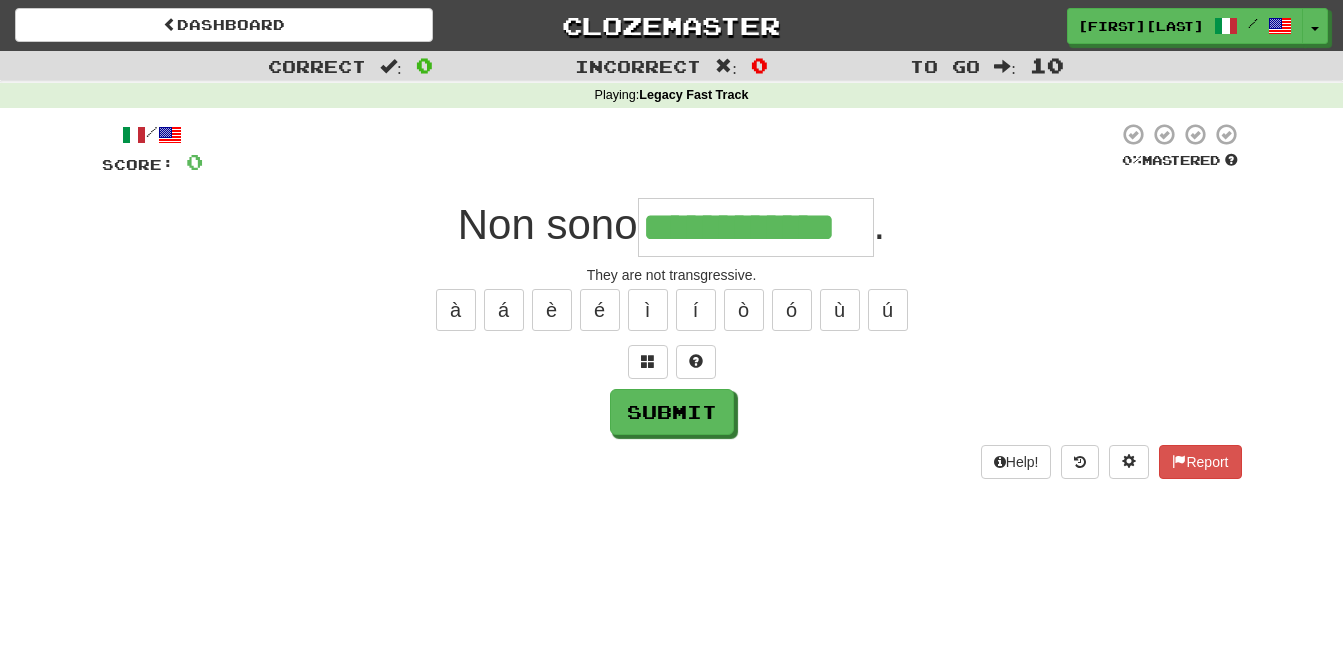 type on "**********" 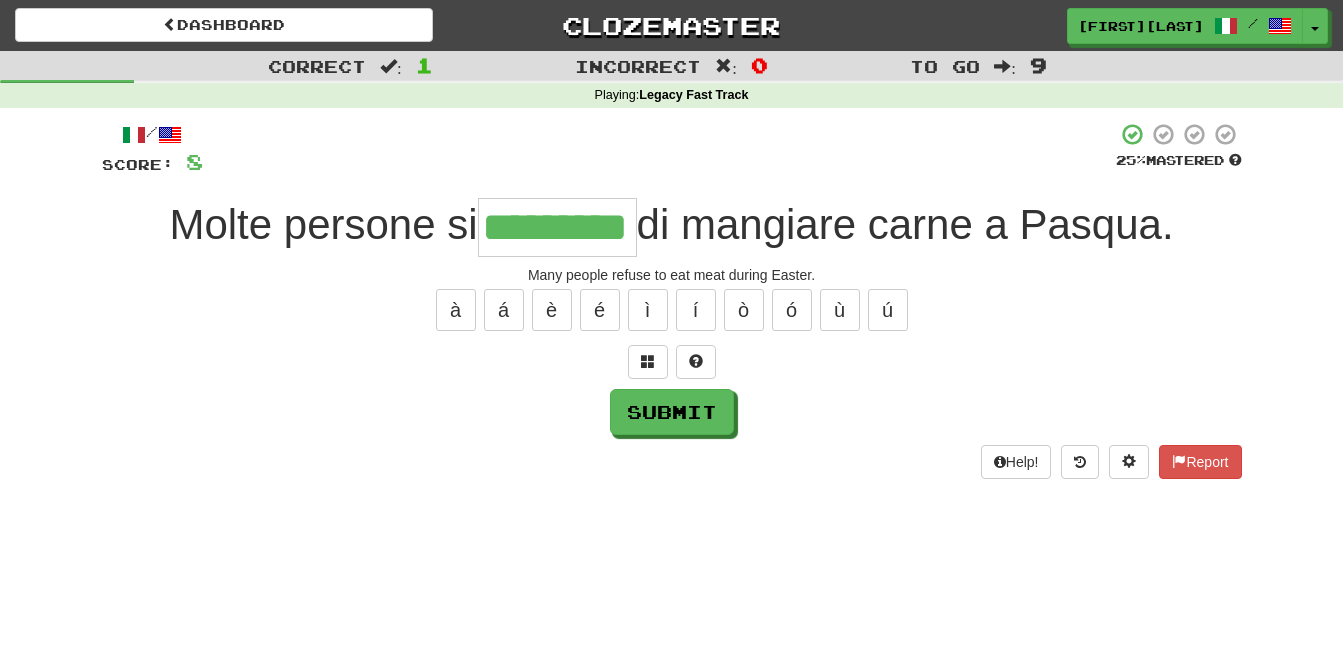 type on "*********" 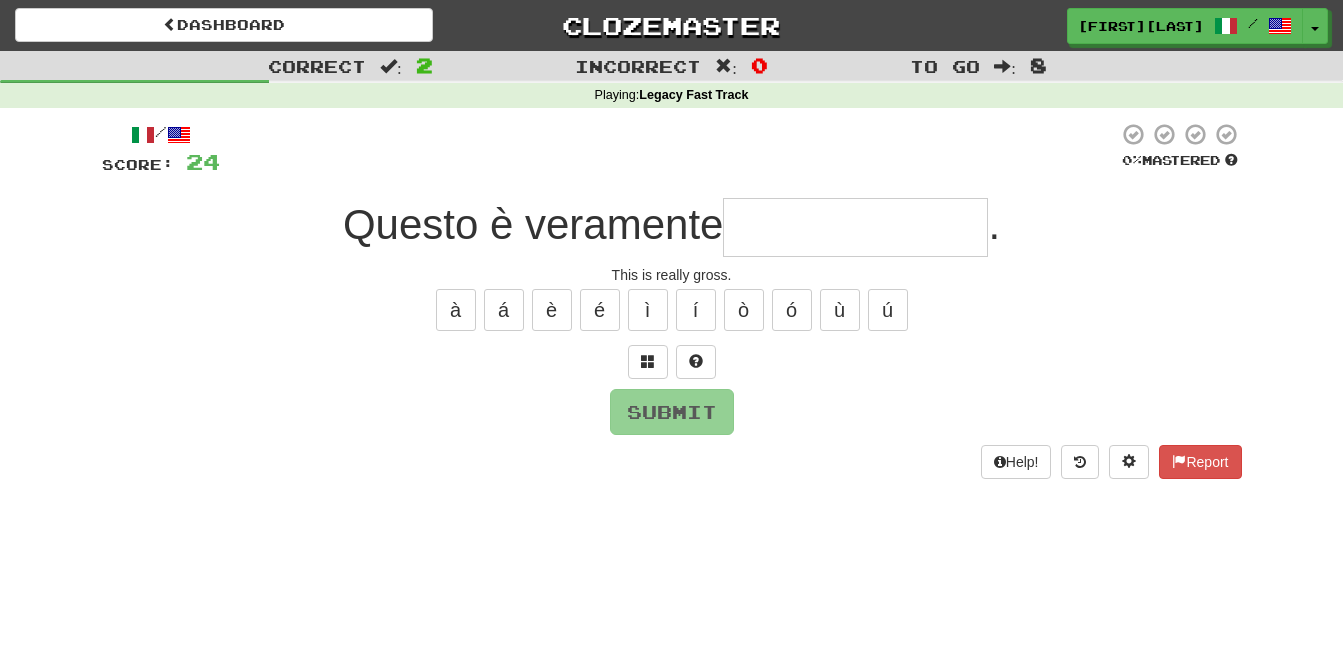 type on "**********" 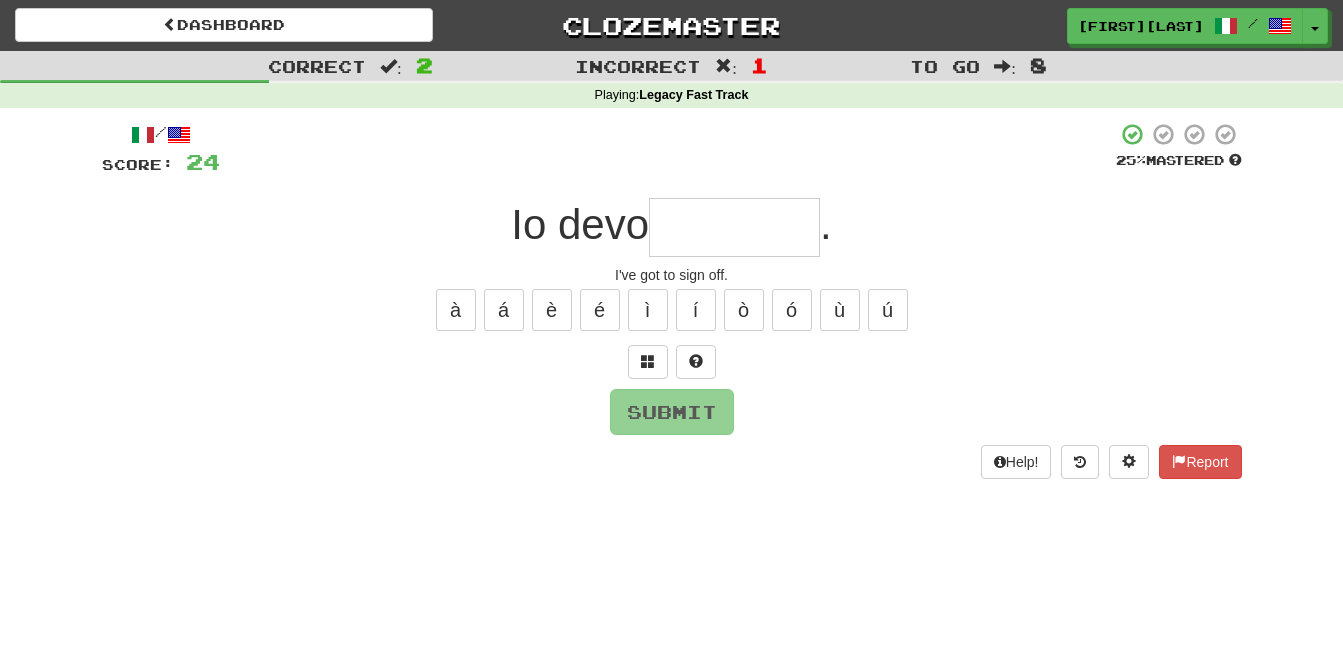 type on "*********" 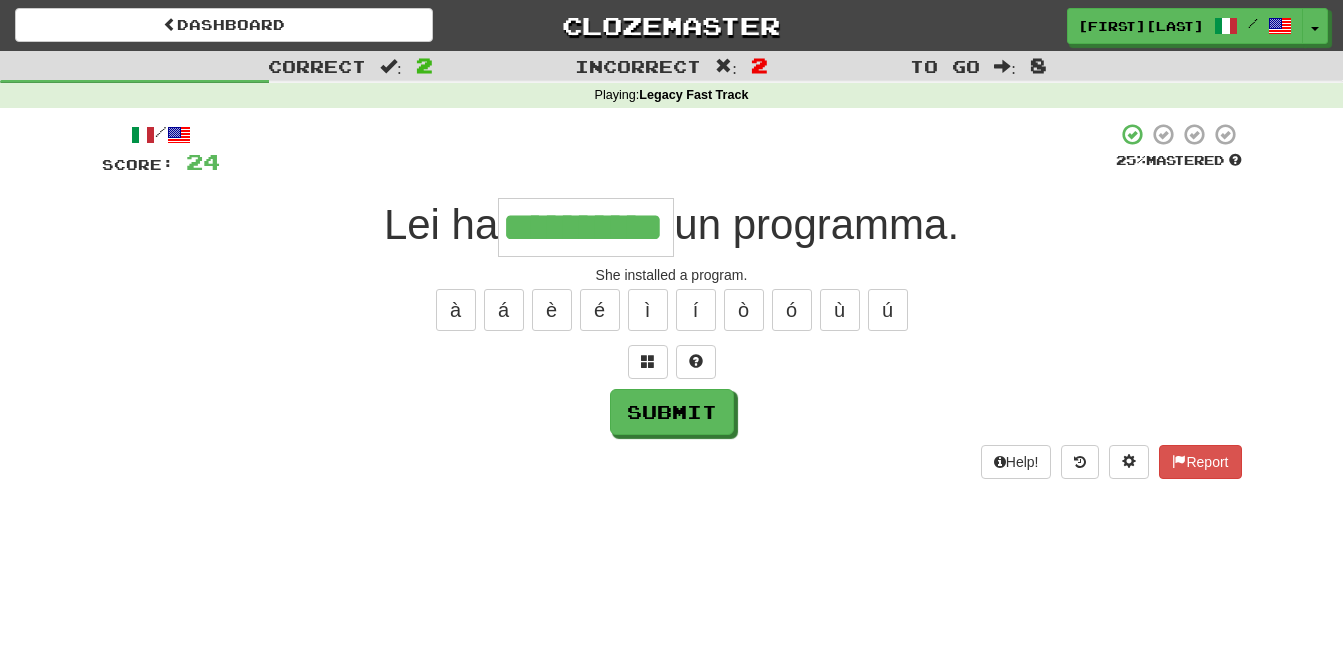type on "**********" 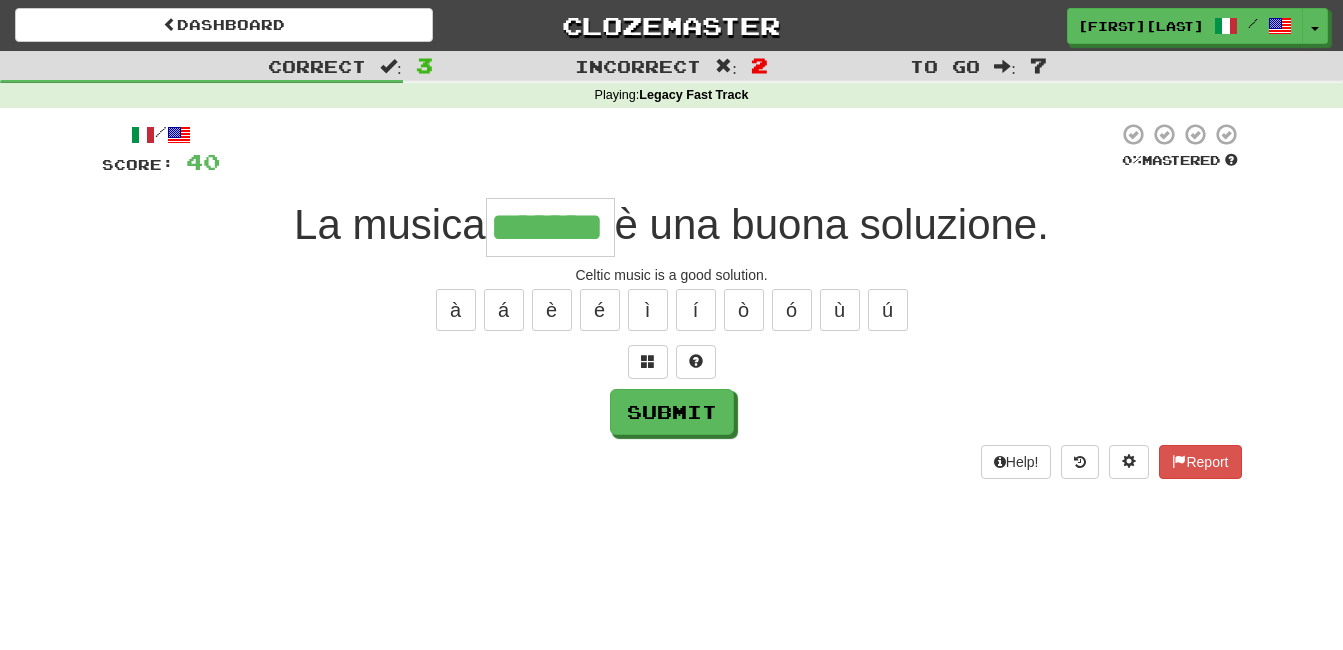 type on "*******" 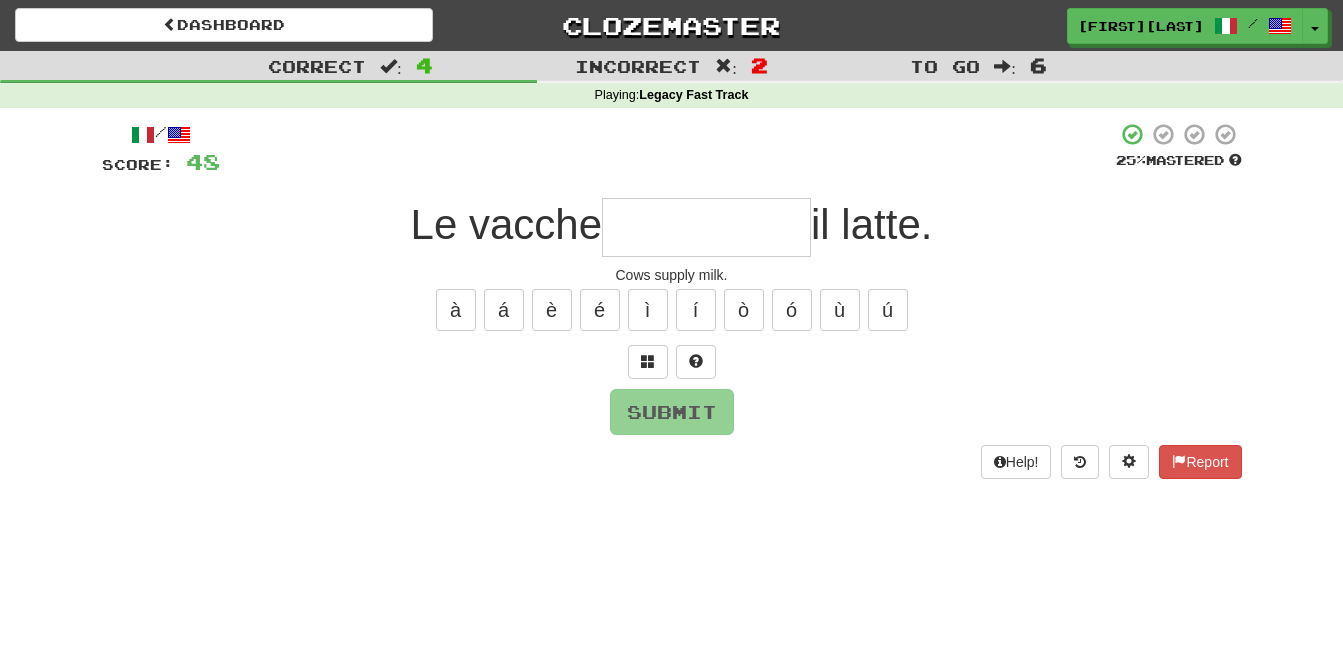 type on "*" 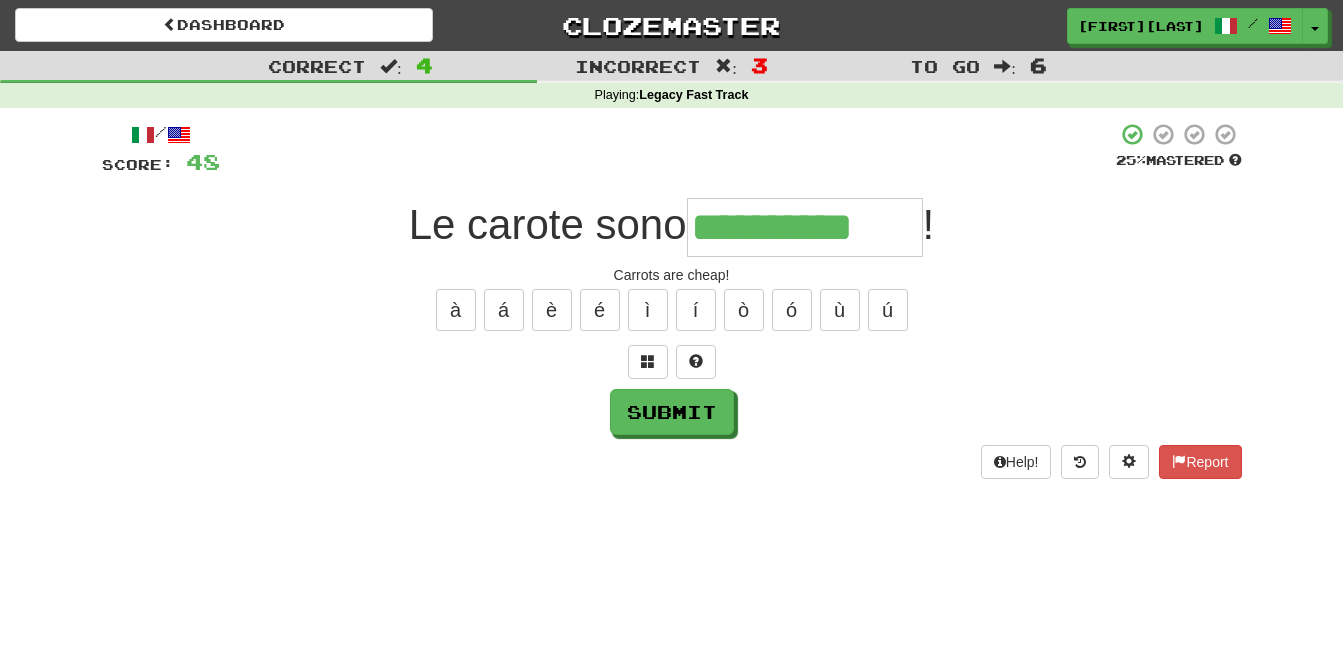 type on "**********" 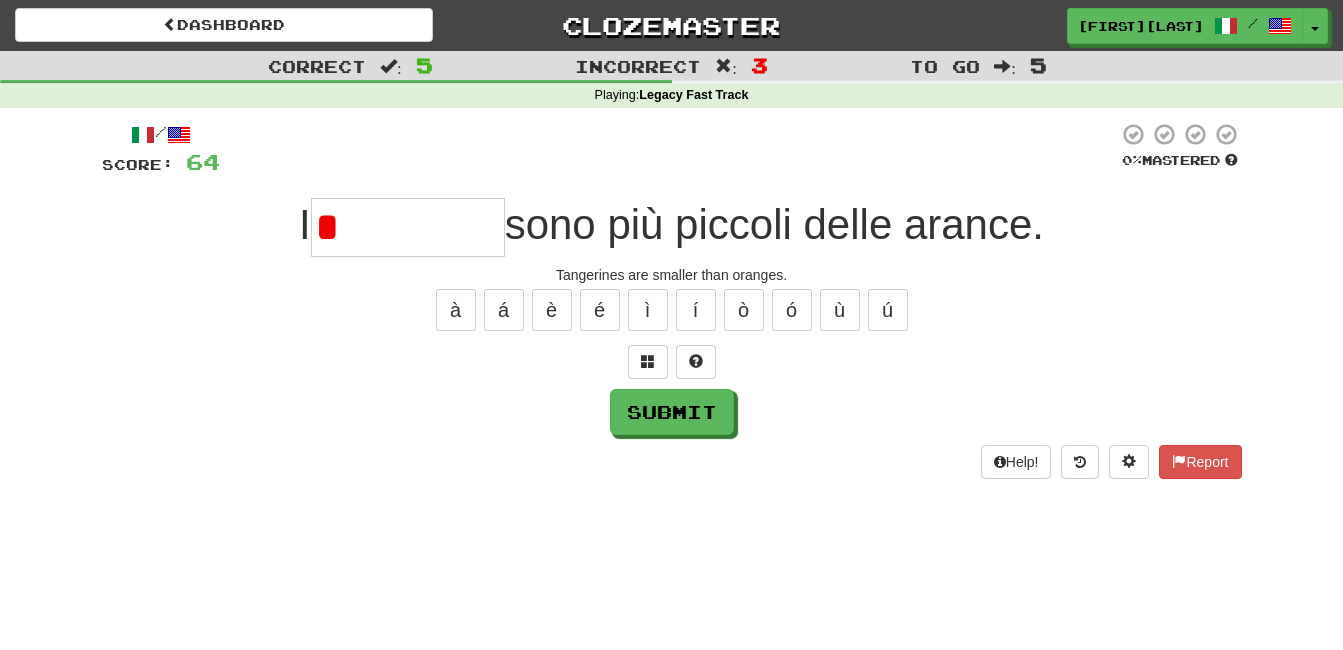 type on "*********" 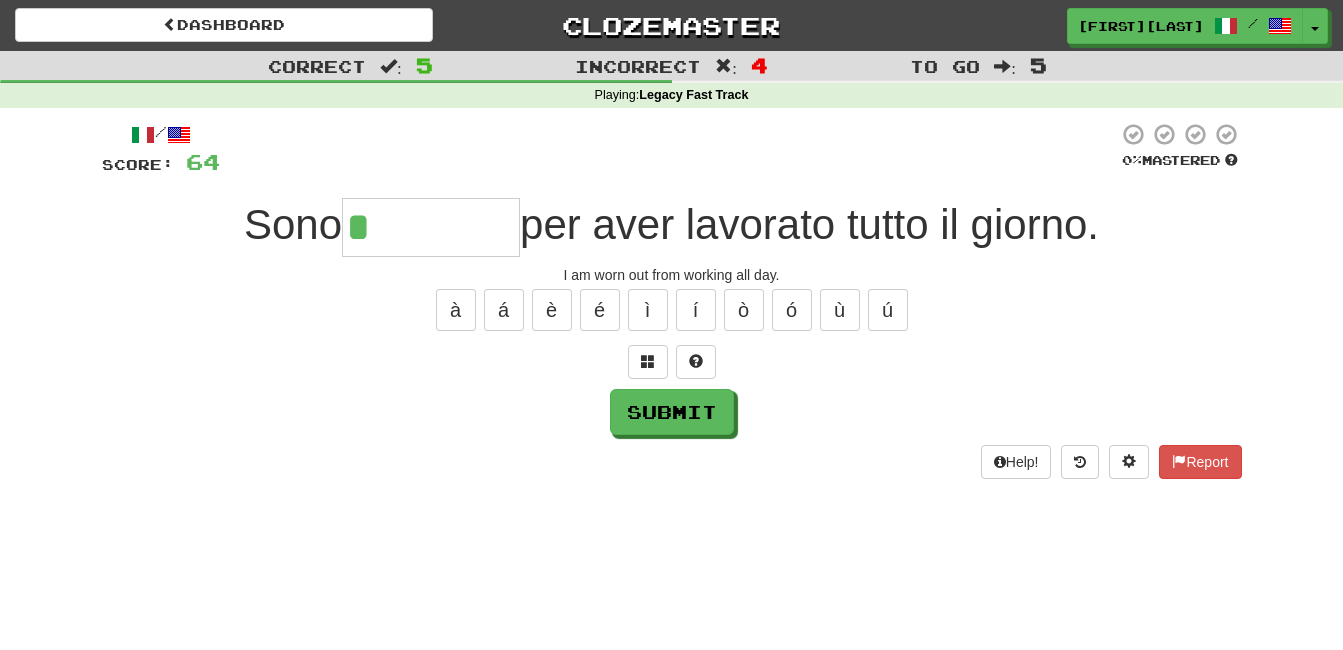type on "********" 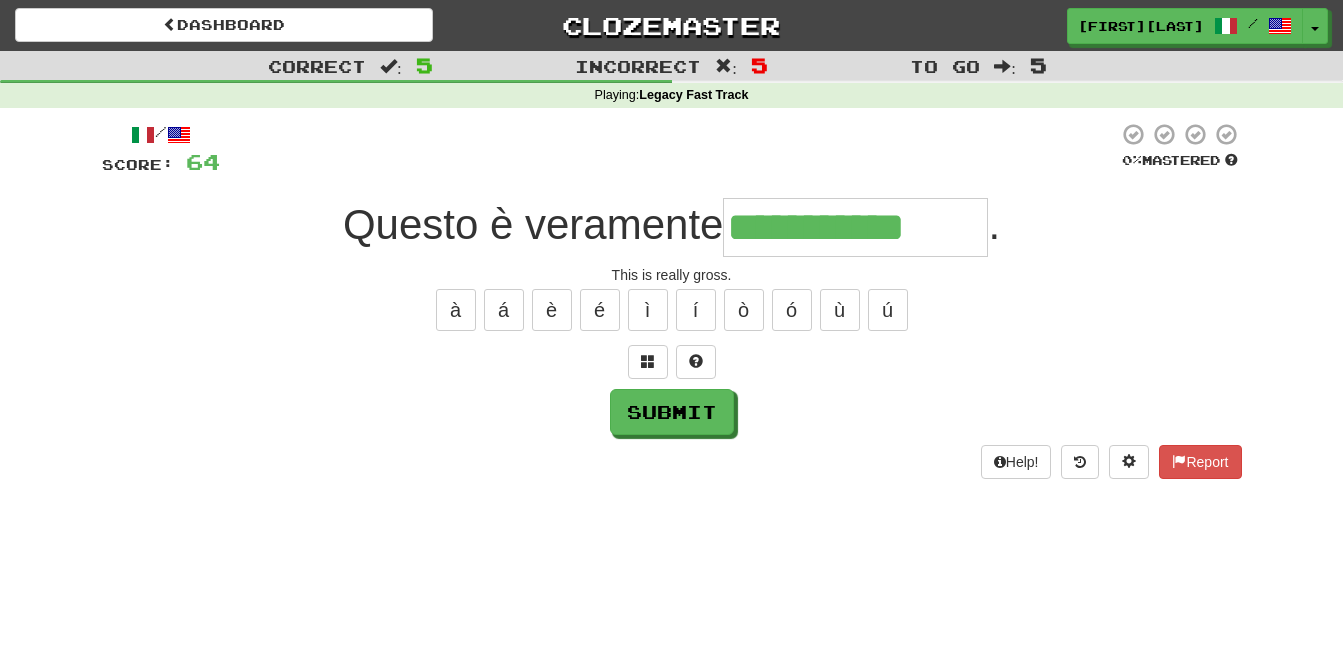 type on "**********" 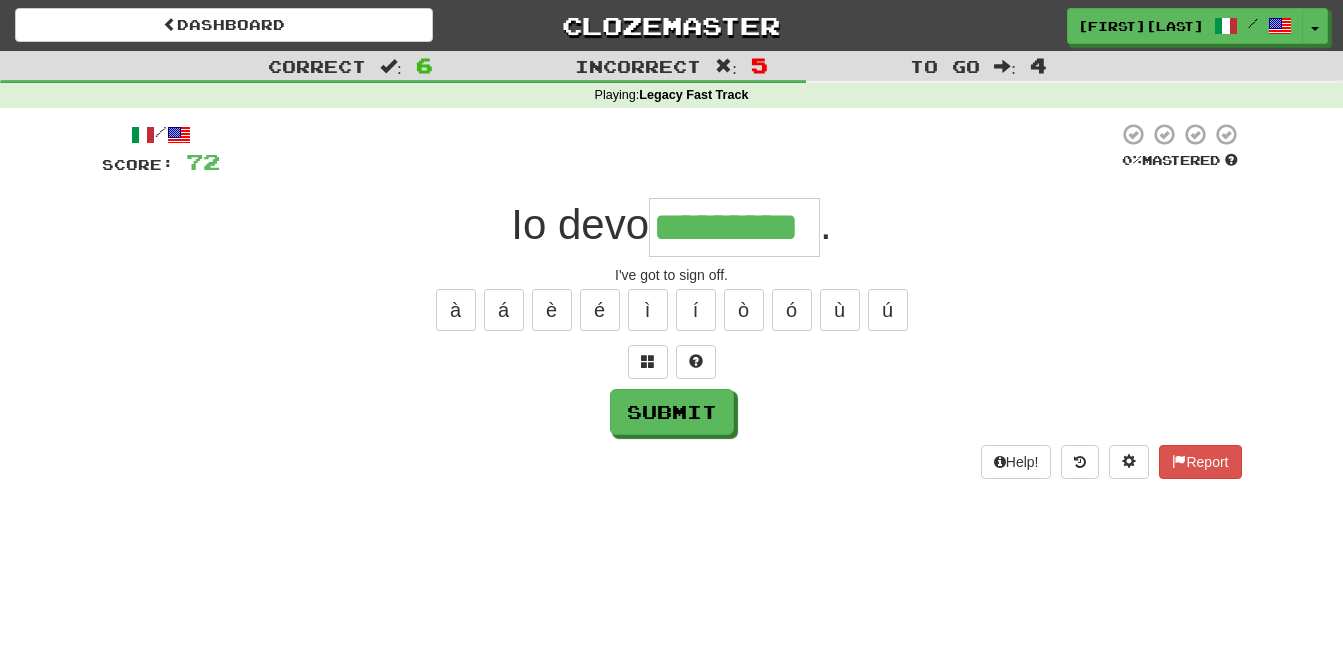 type on "*********" 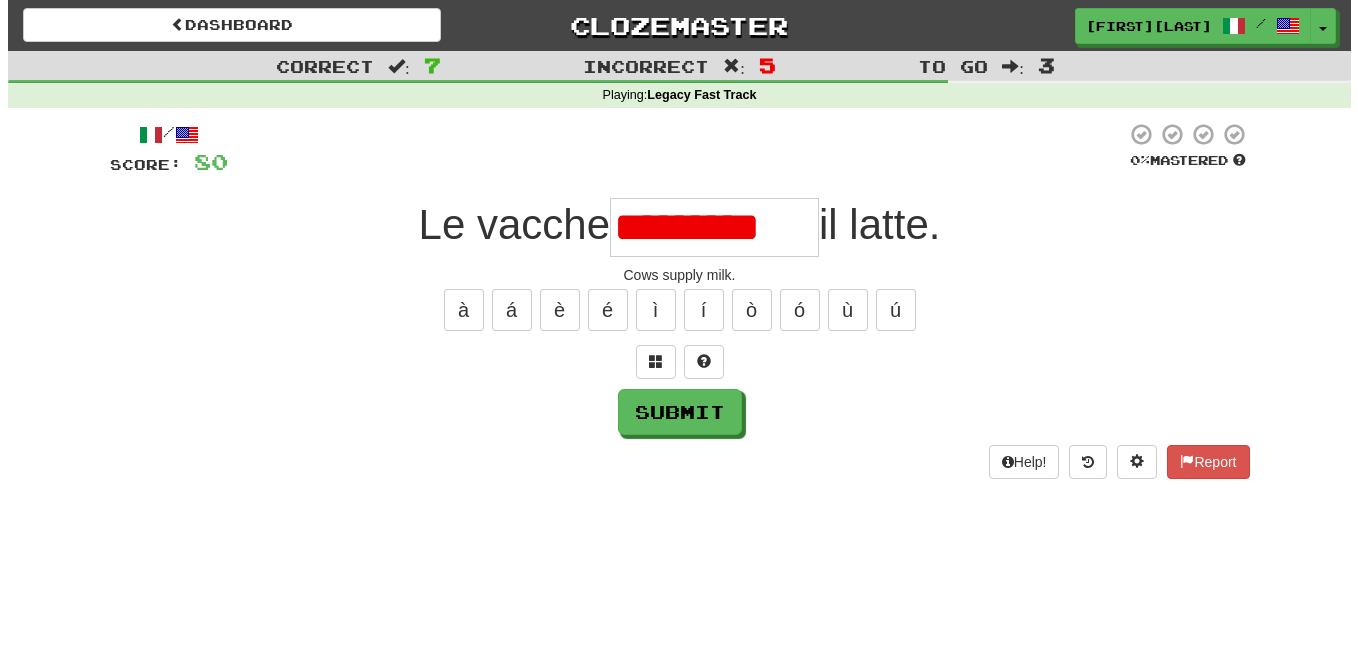 scroll, scrollTop: 0, scrollLeft: 0, axis: both 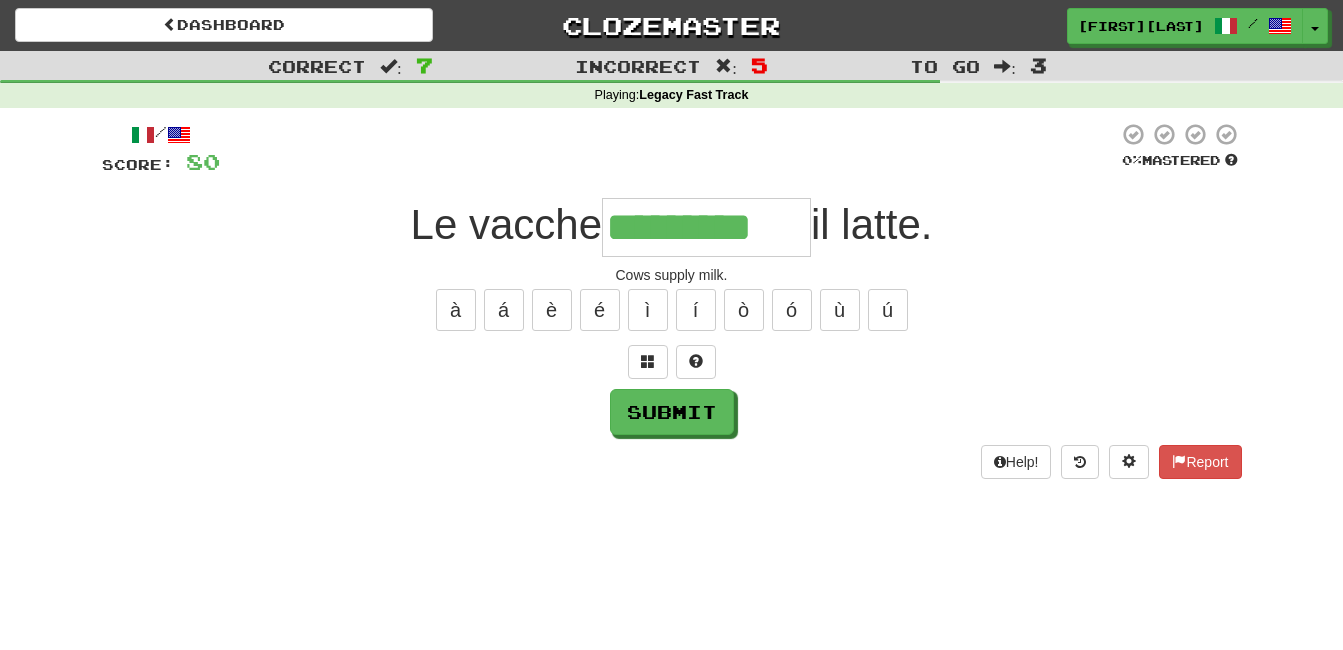 type on "*********" 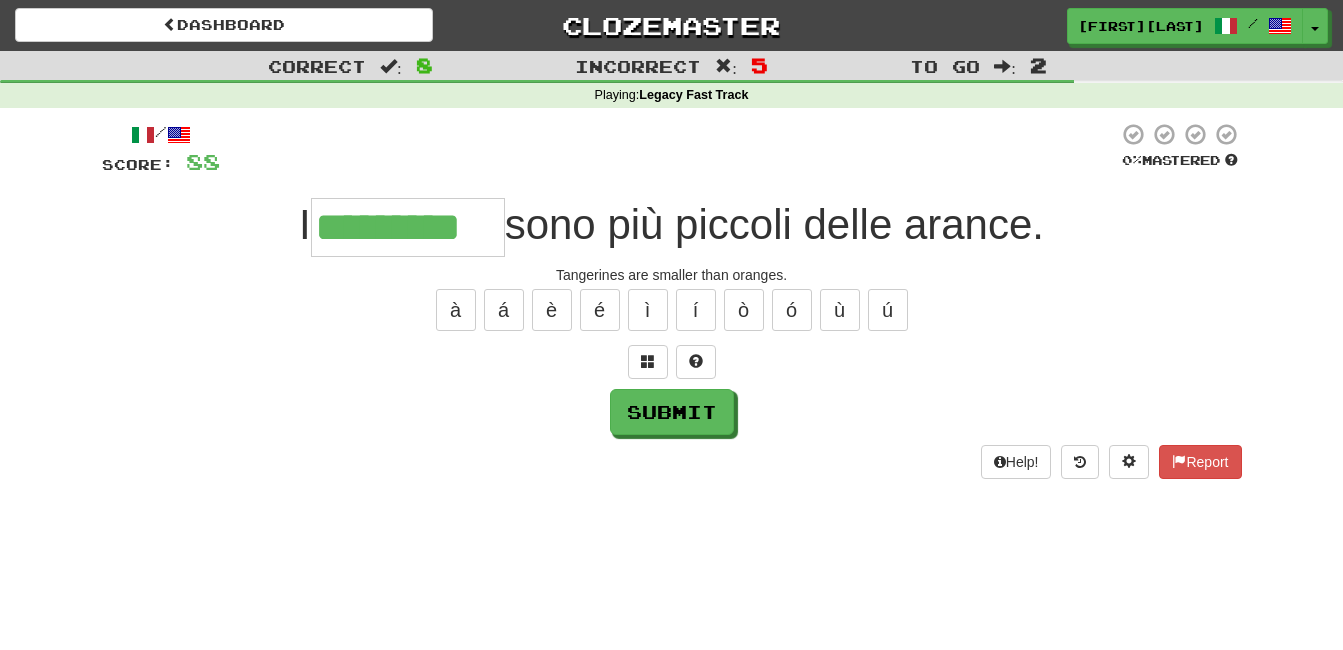 type on "*********" 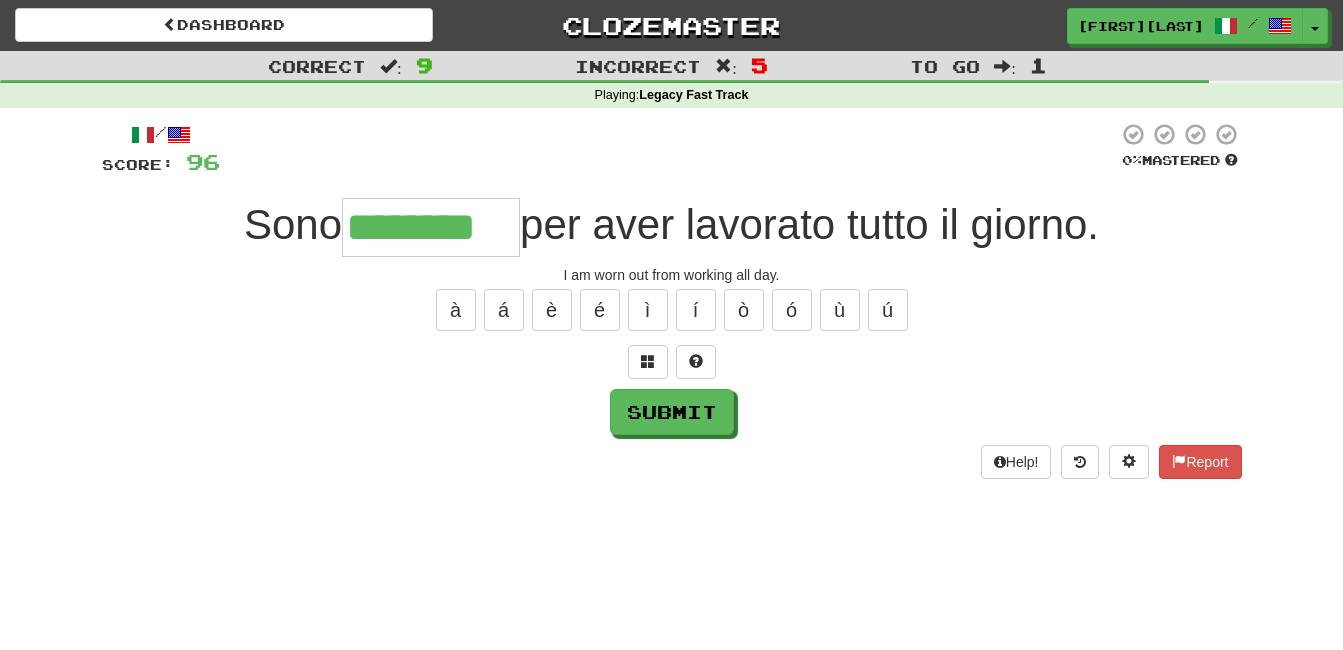 type on "********" 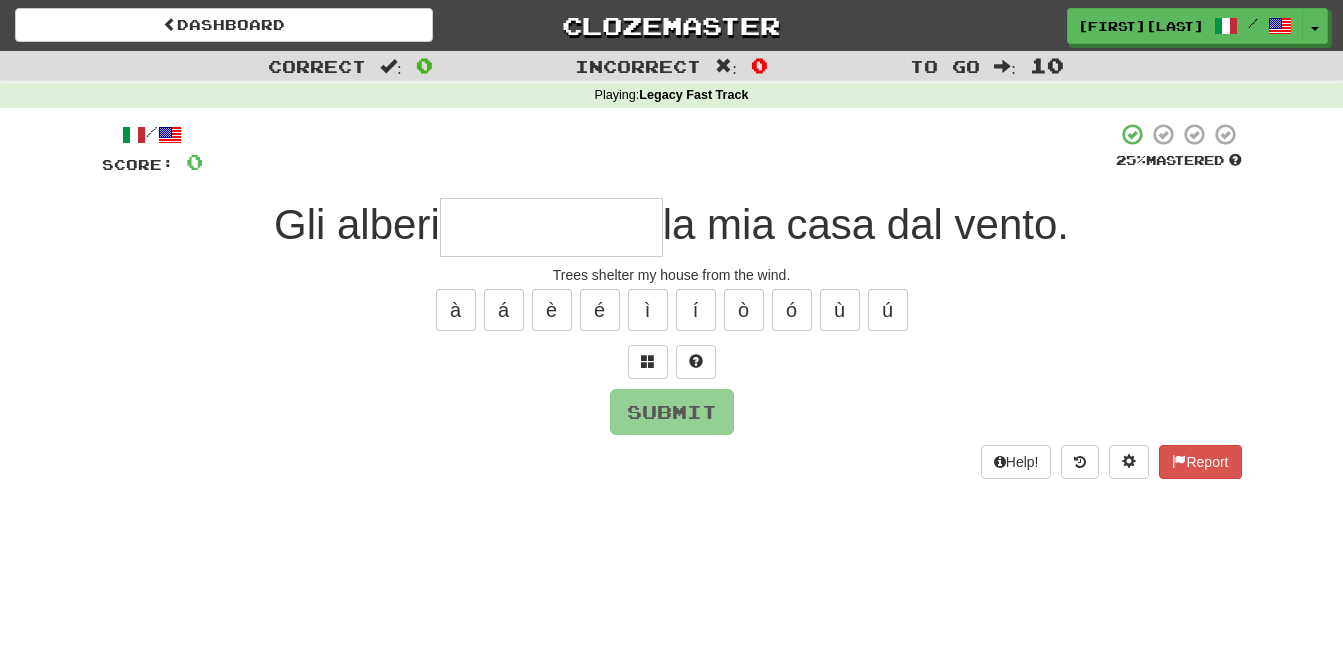 type on "**********" 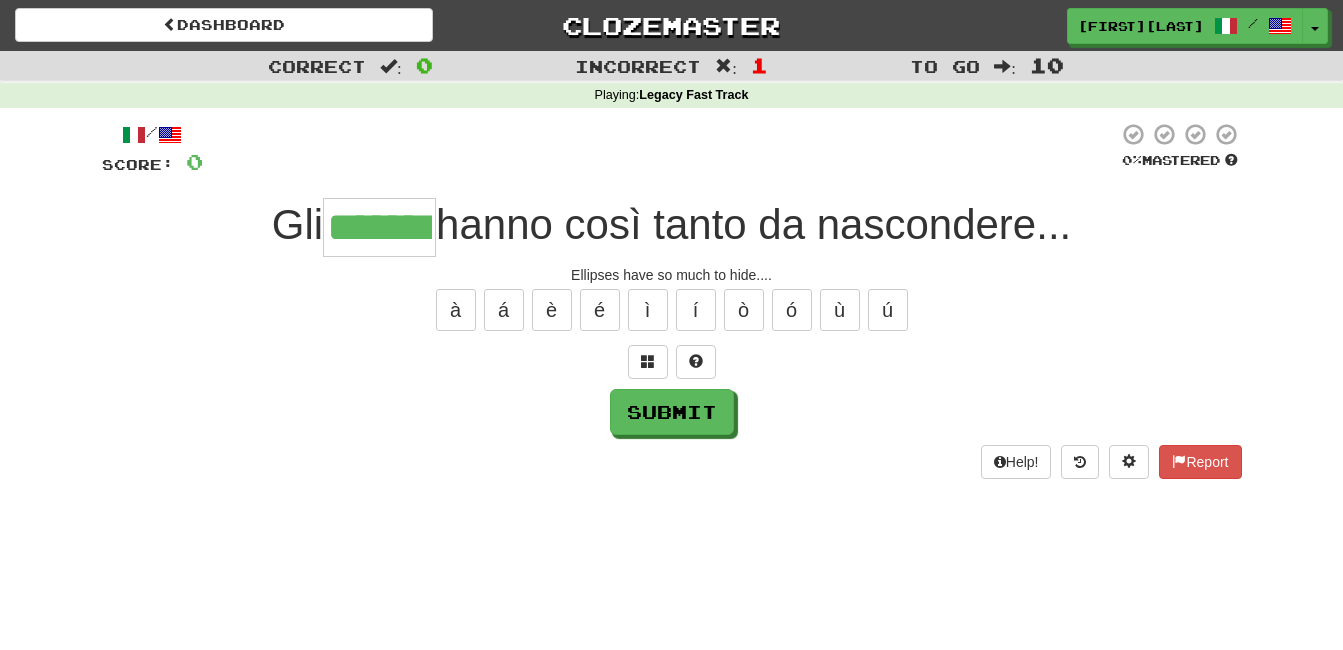 type on "*******" 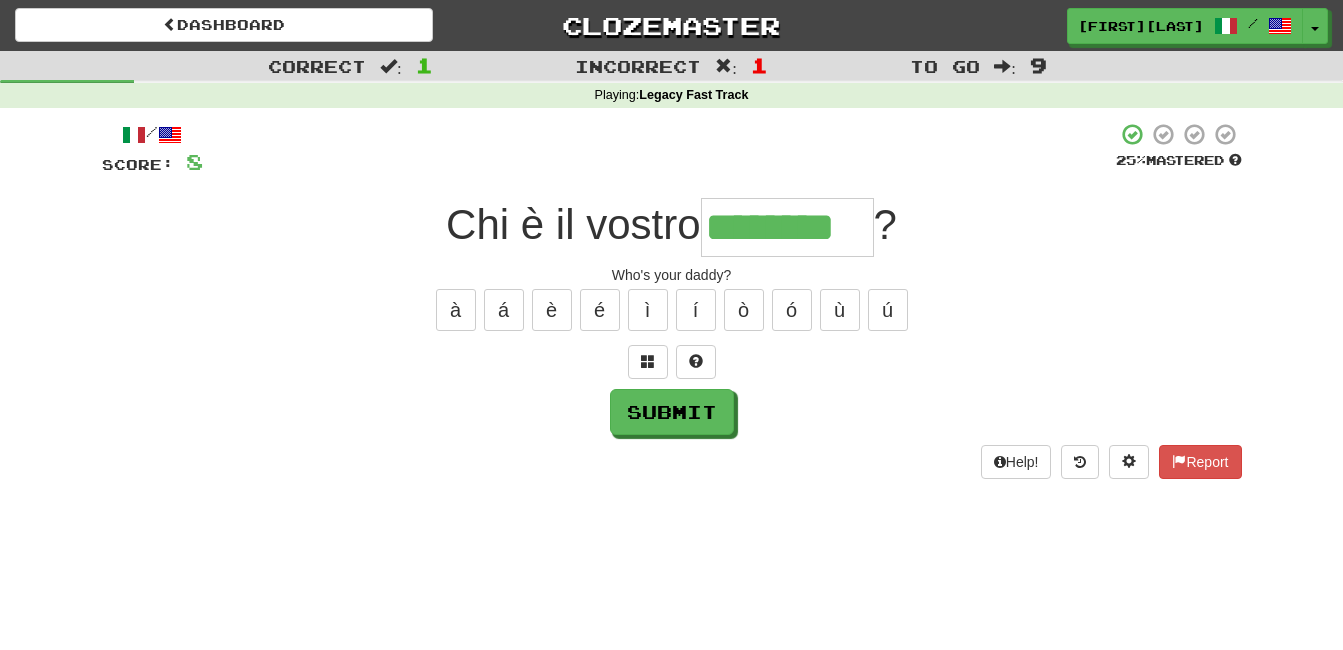 type on "********" 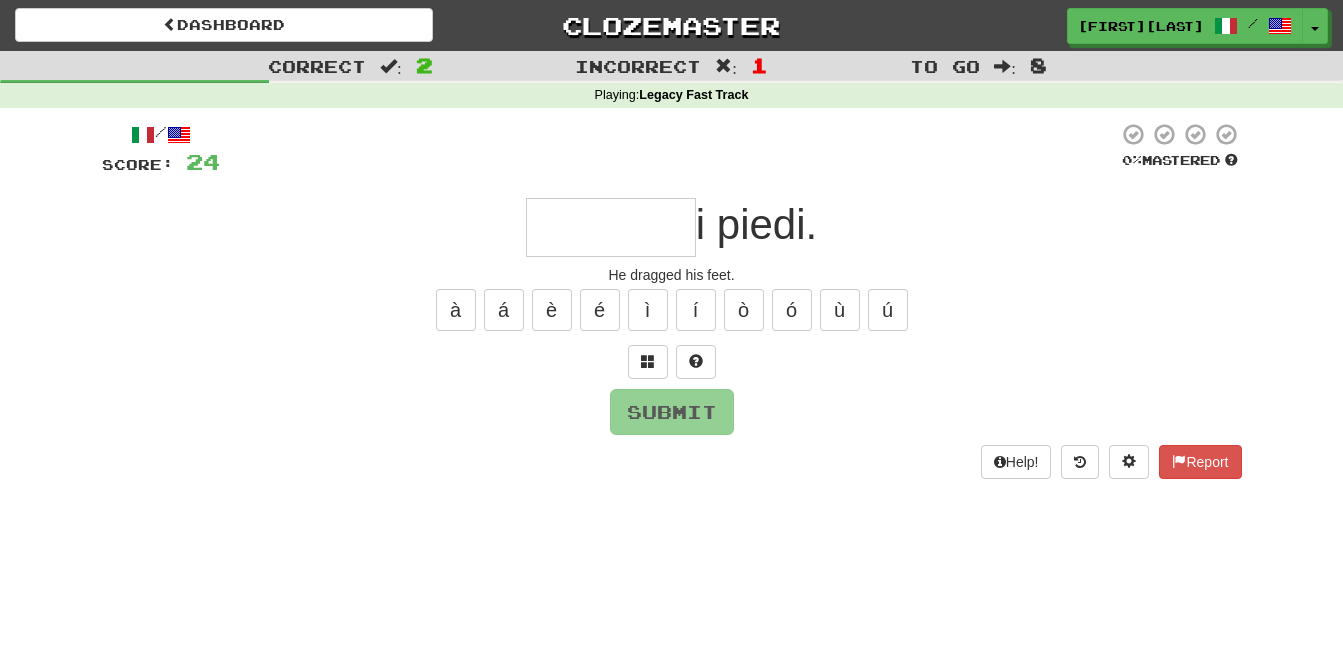 type on "********" 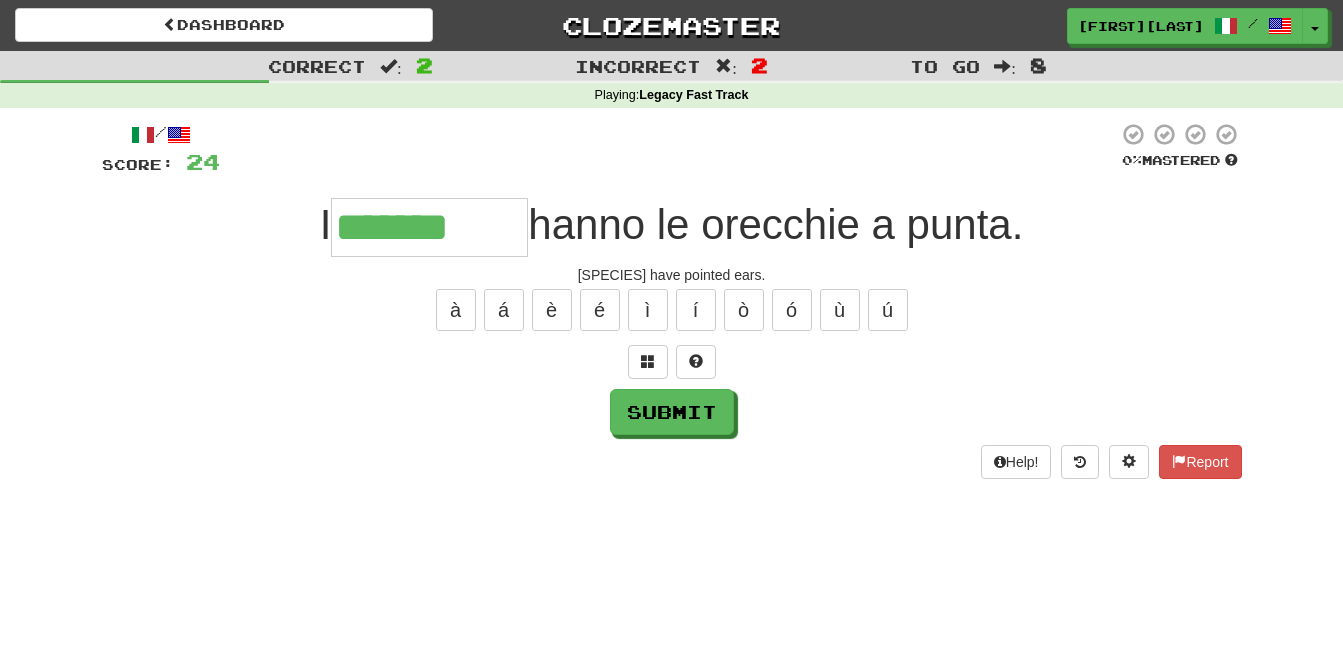 type on "**********" 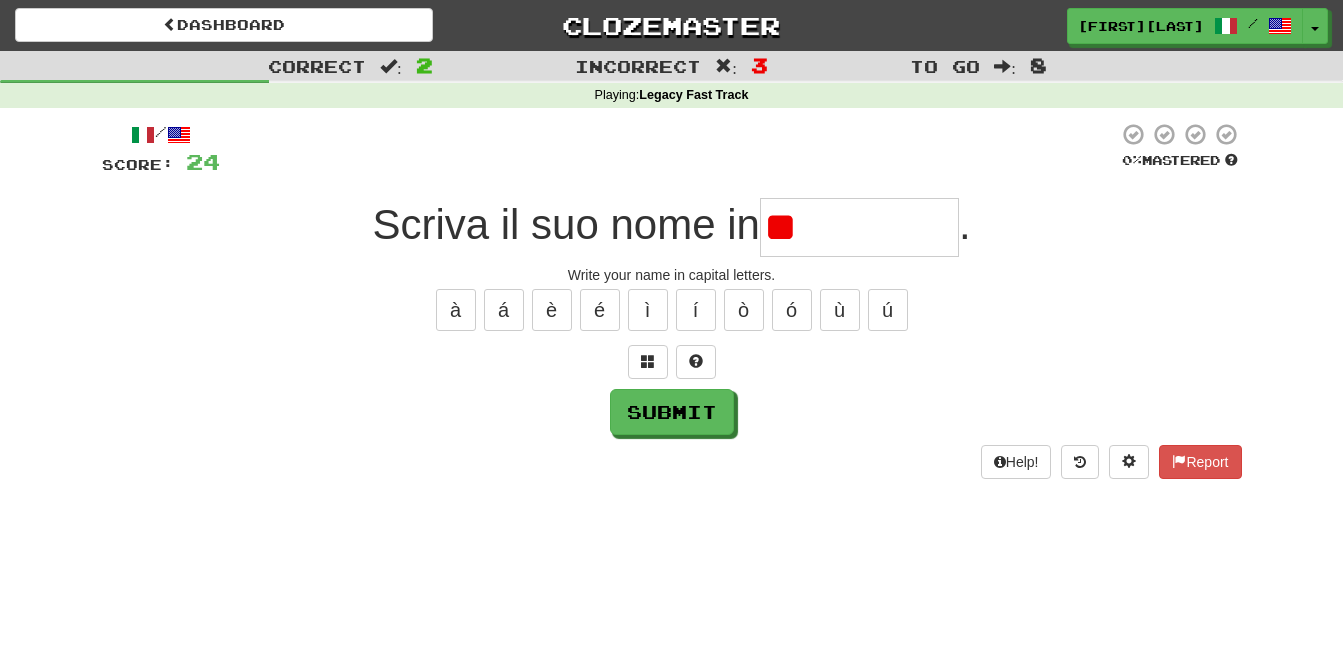 type on "*" 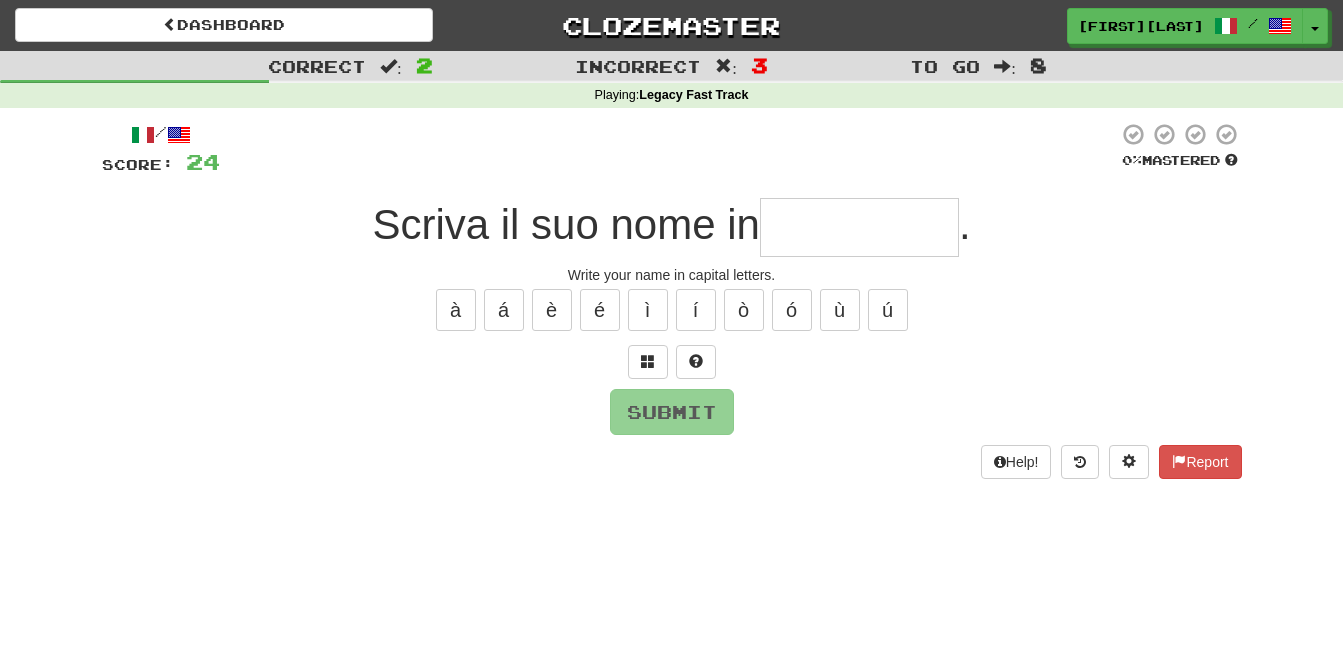type on "*********" 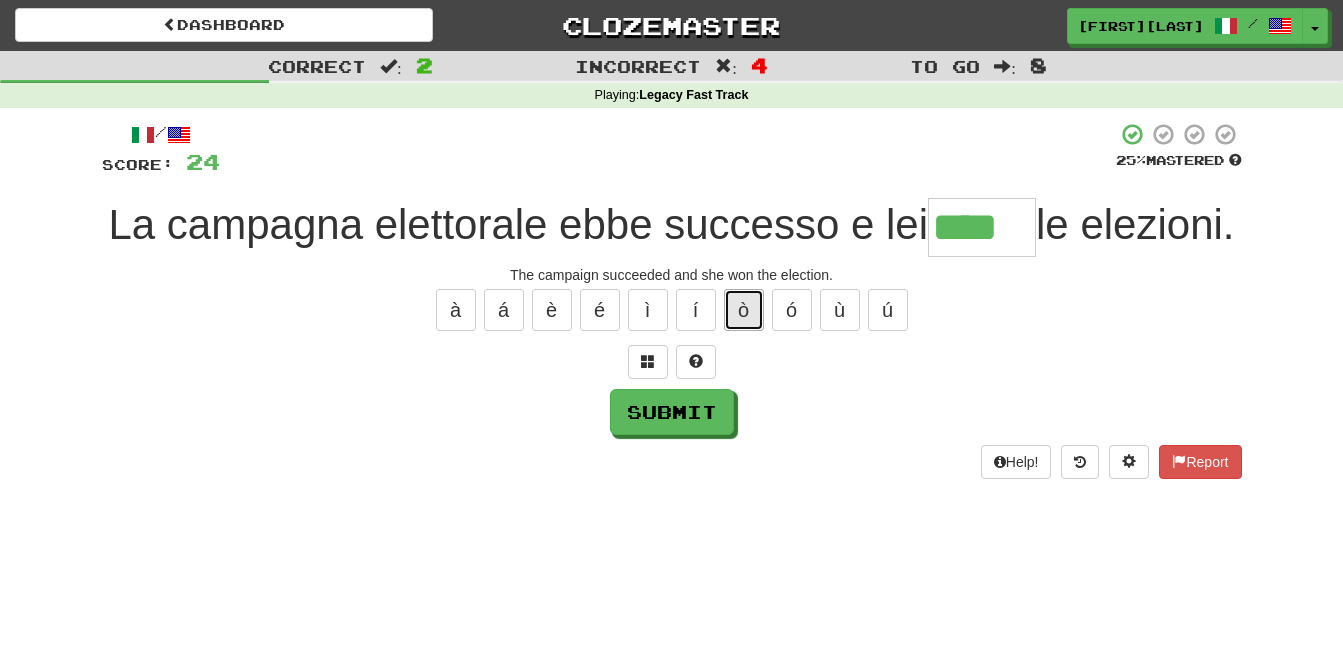 click on "ò" at bounding box center [744, 310] 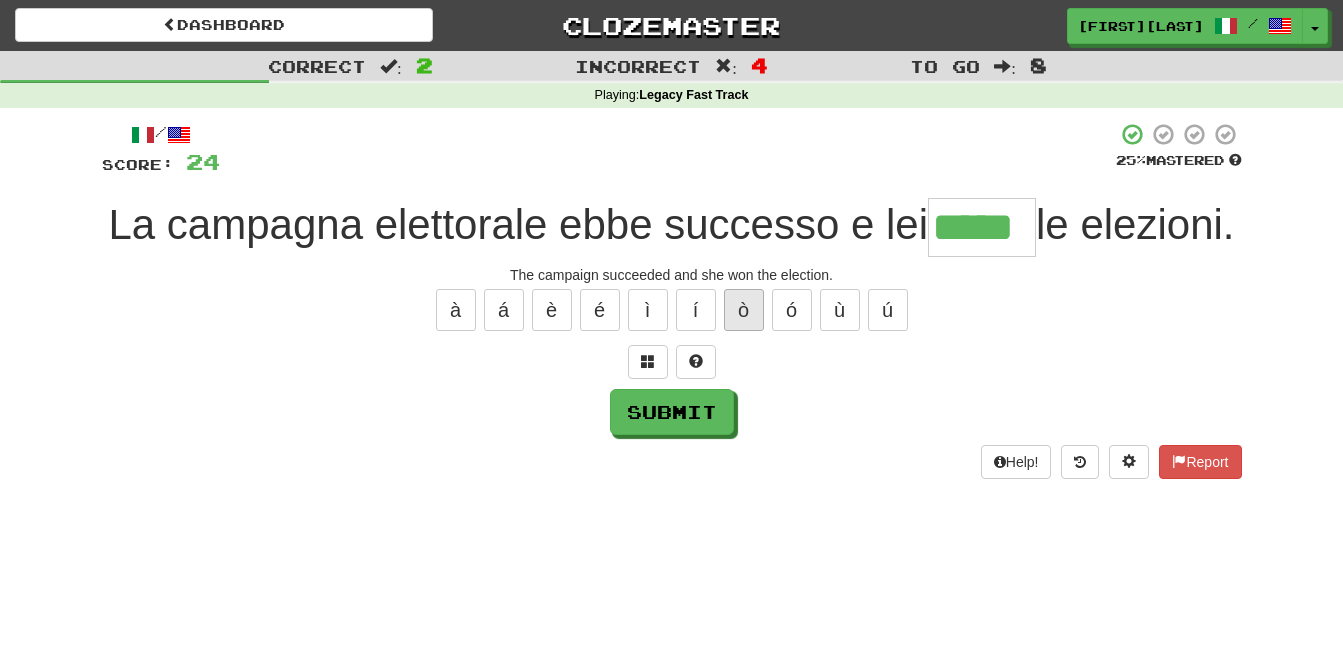 type on "*****" 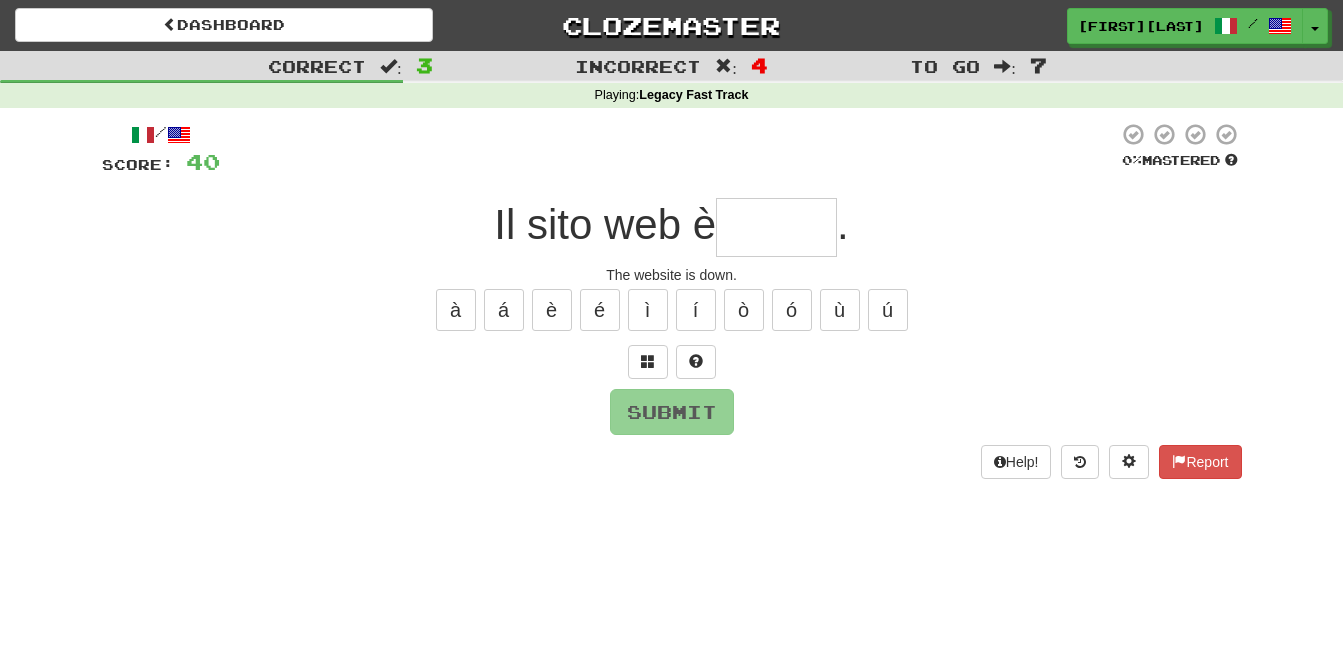 type on "*******" 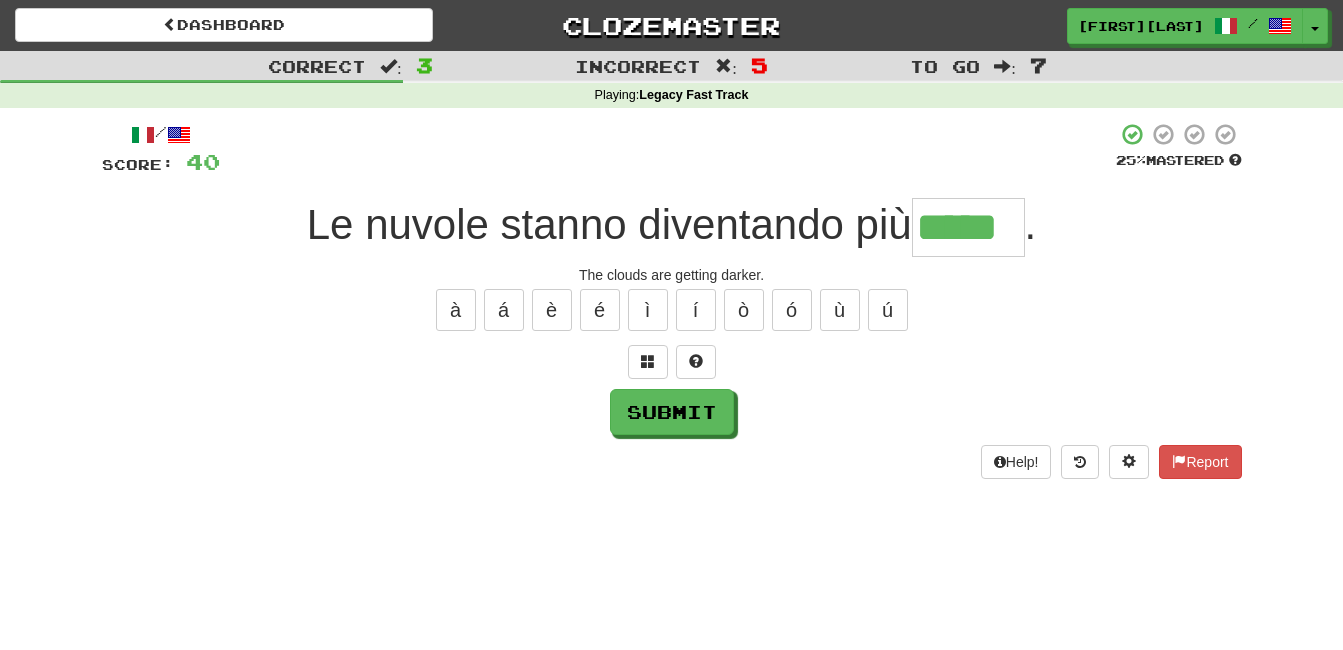 type on "*****" 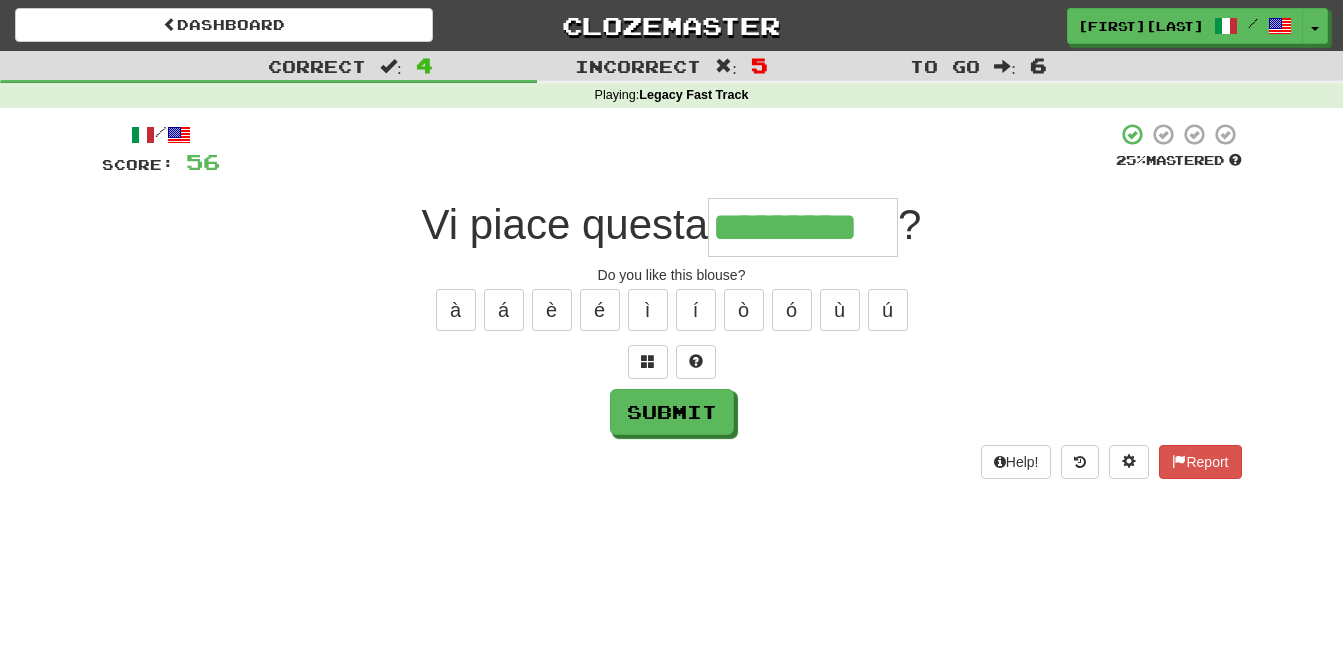 type on "*********" 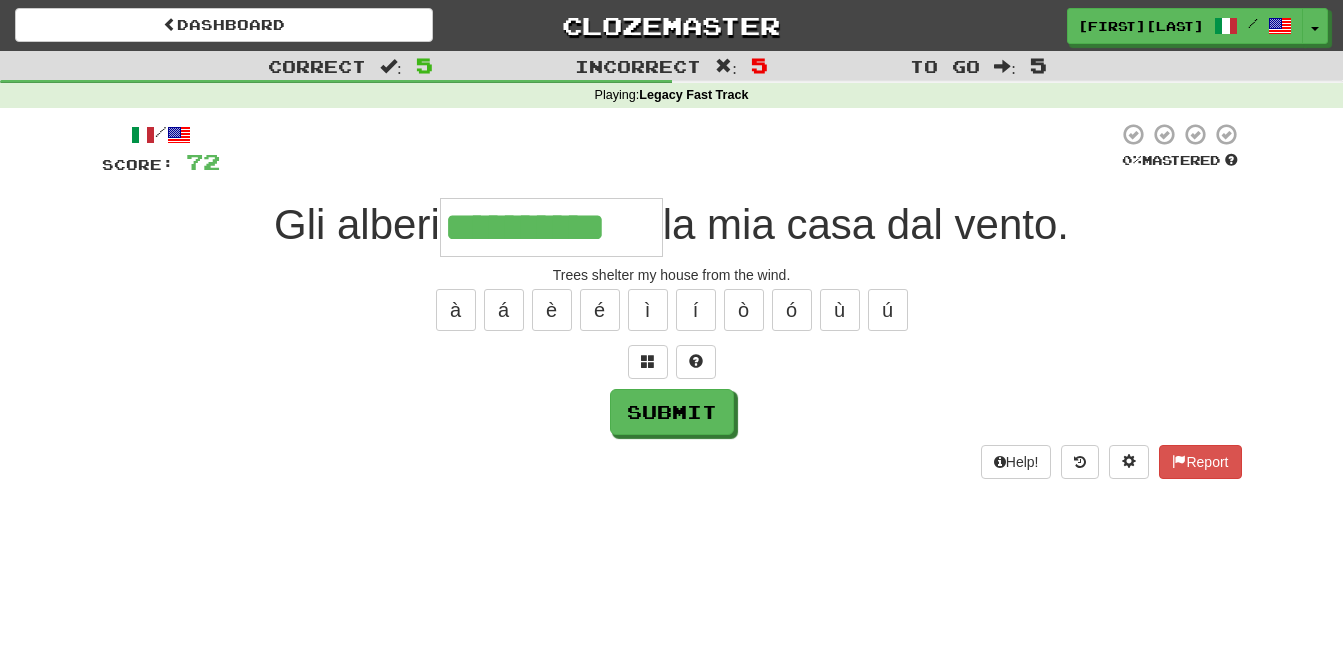type on "**********" 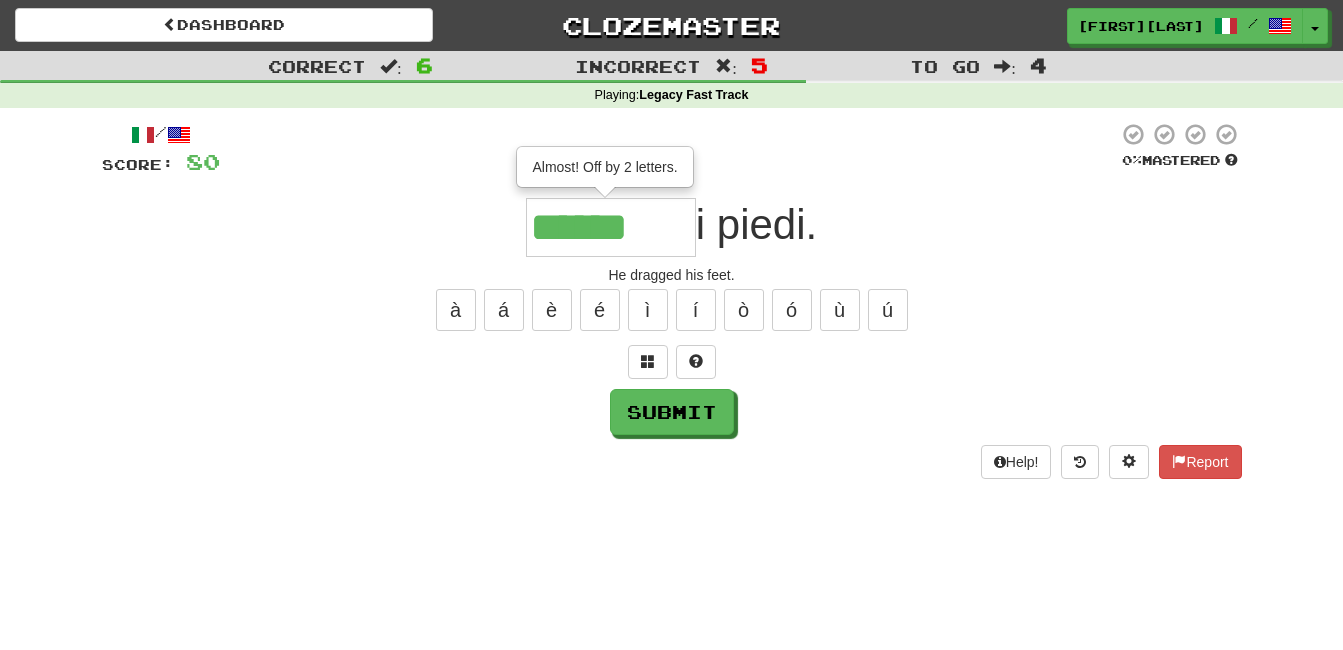 type on "********" 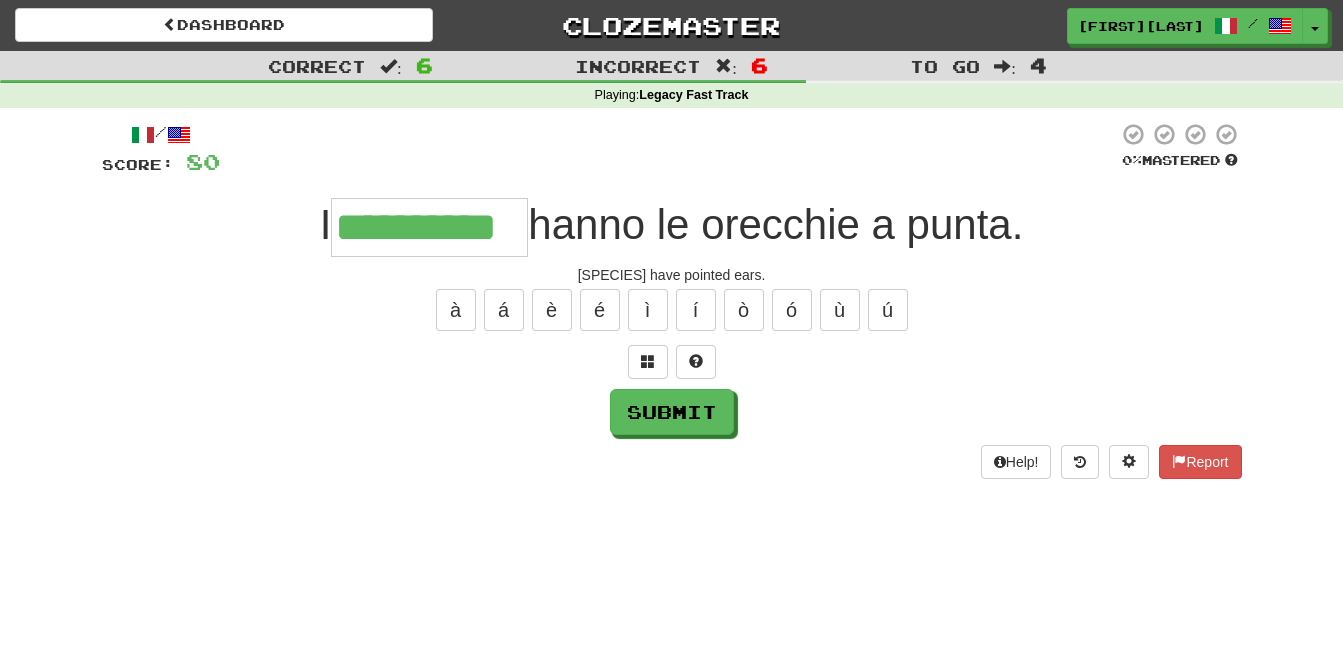 type on "**********" 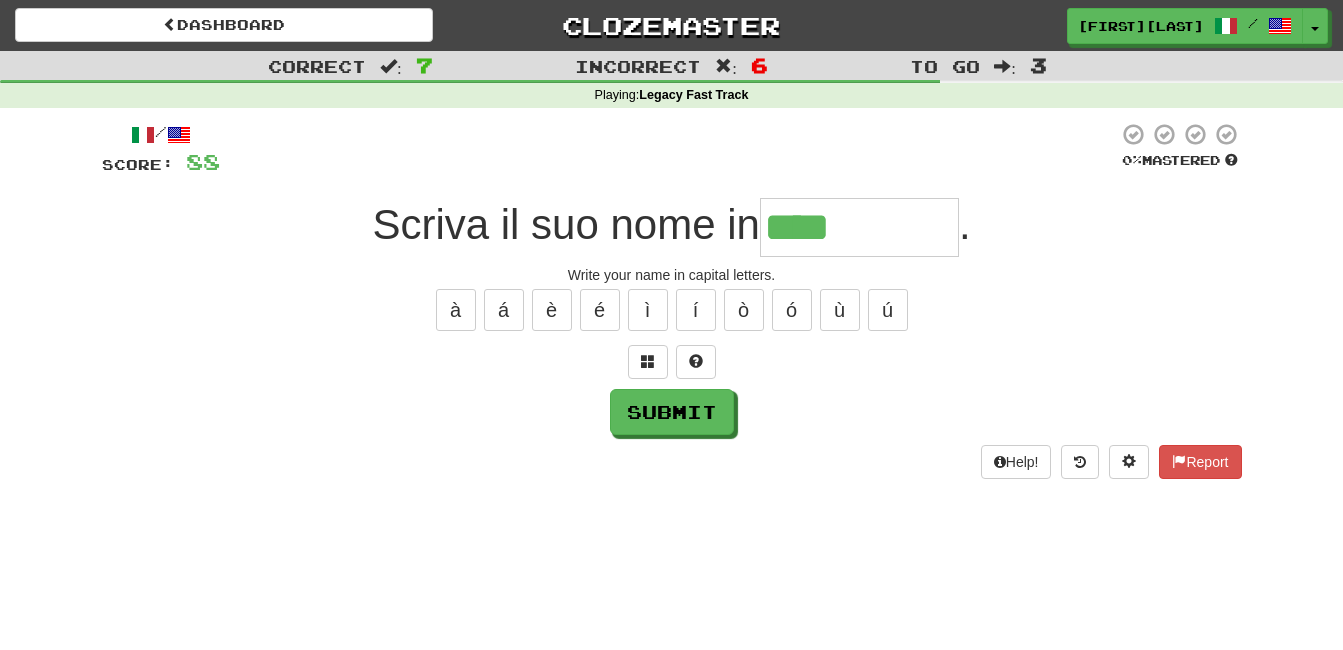 type on "*********" 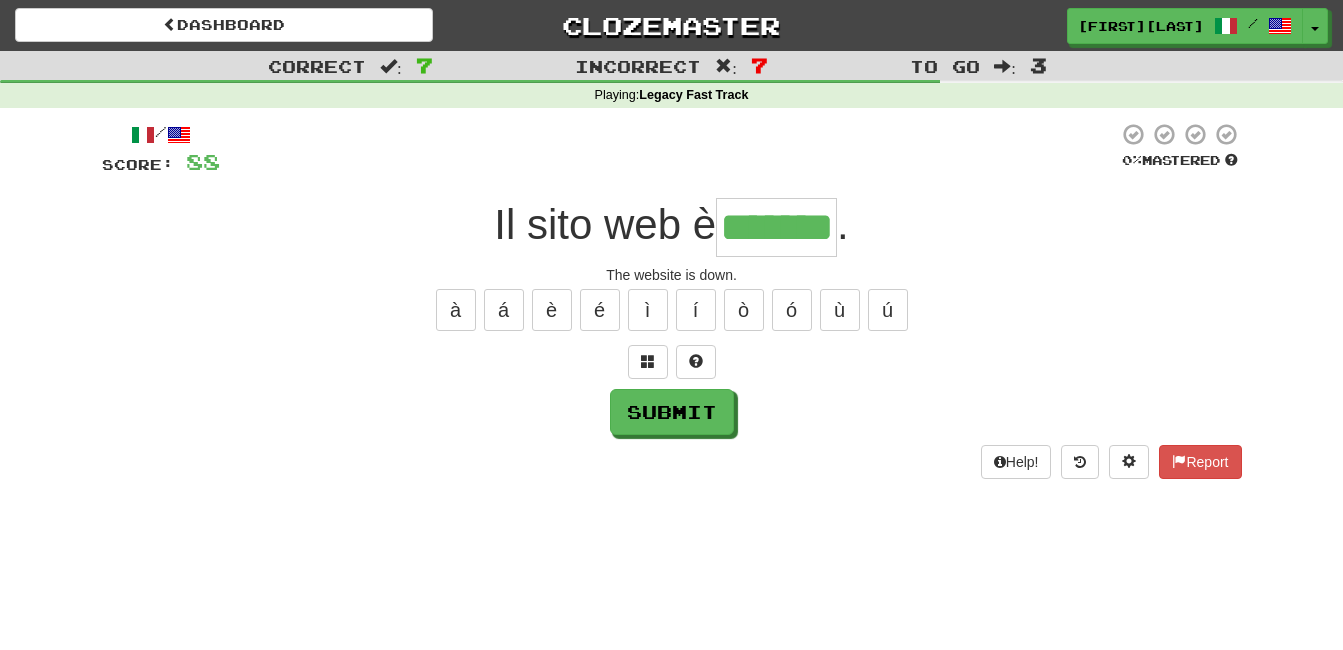 type on "*******" 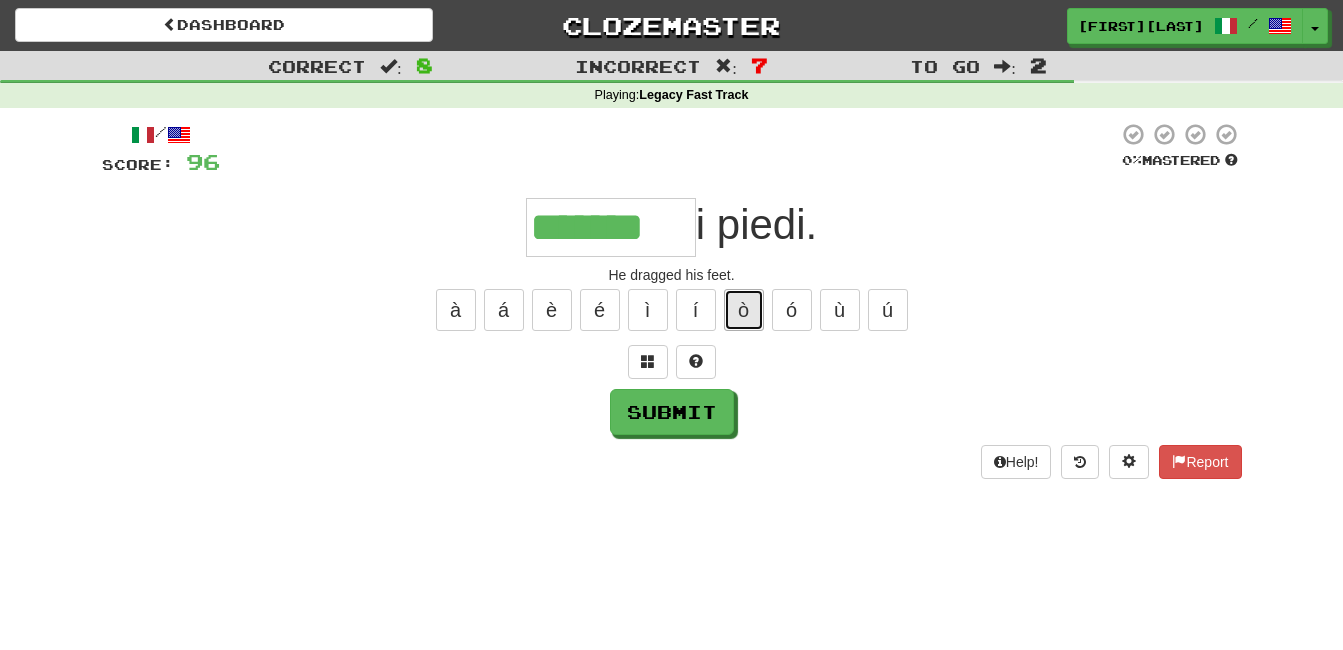 click on "ò" at bounding box center (744, 310) 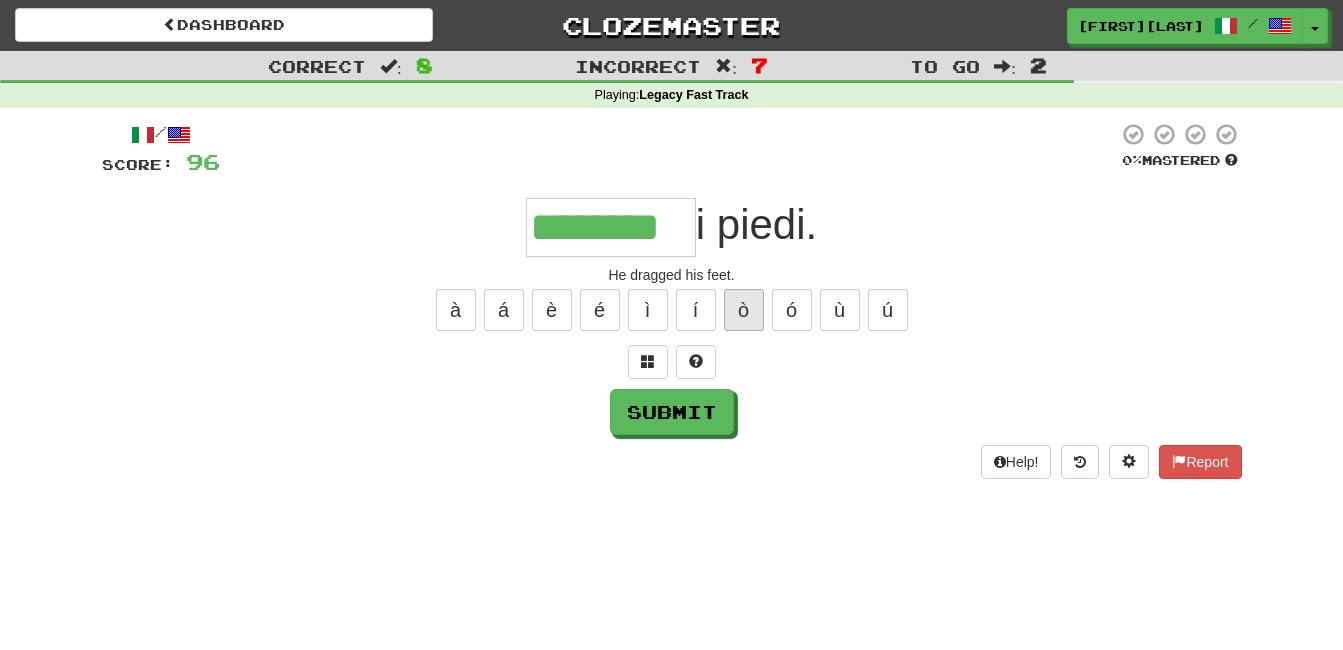 type on "********" 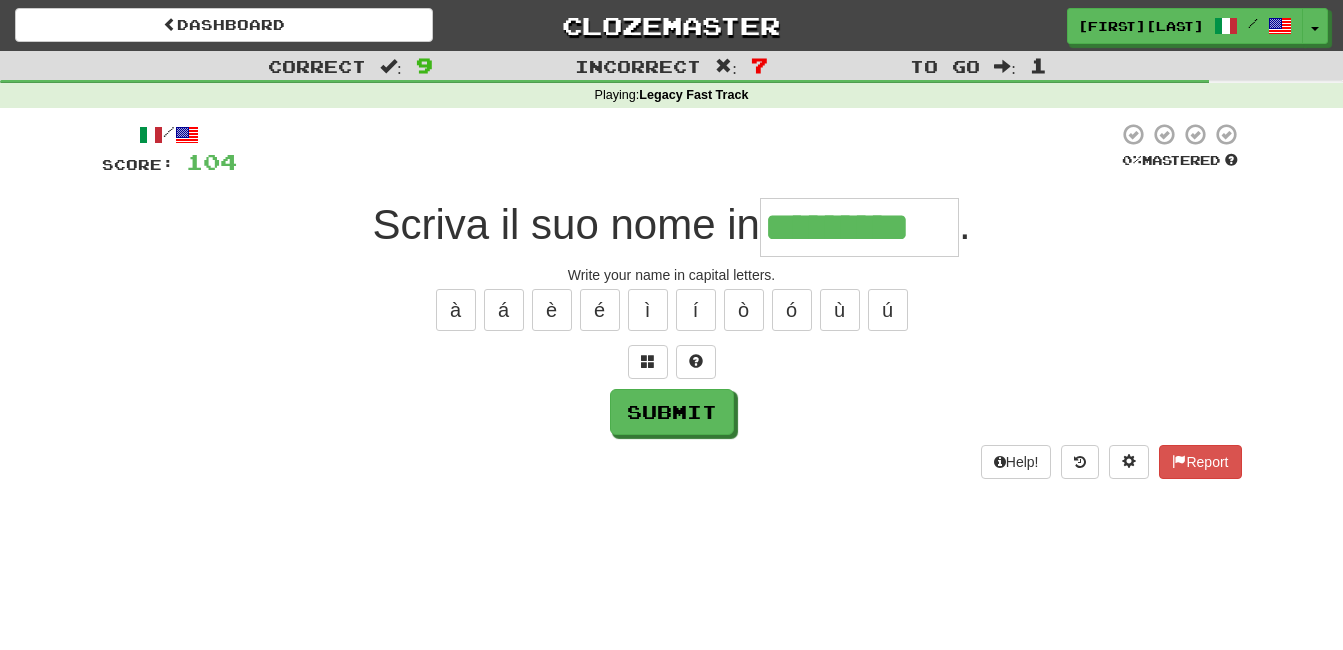 type on "*********" 